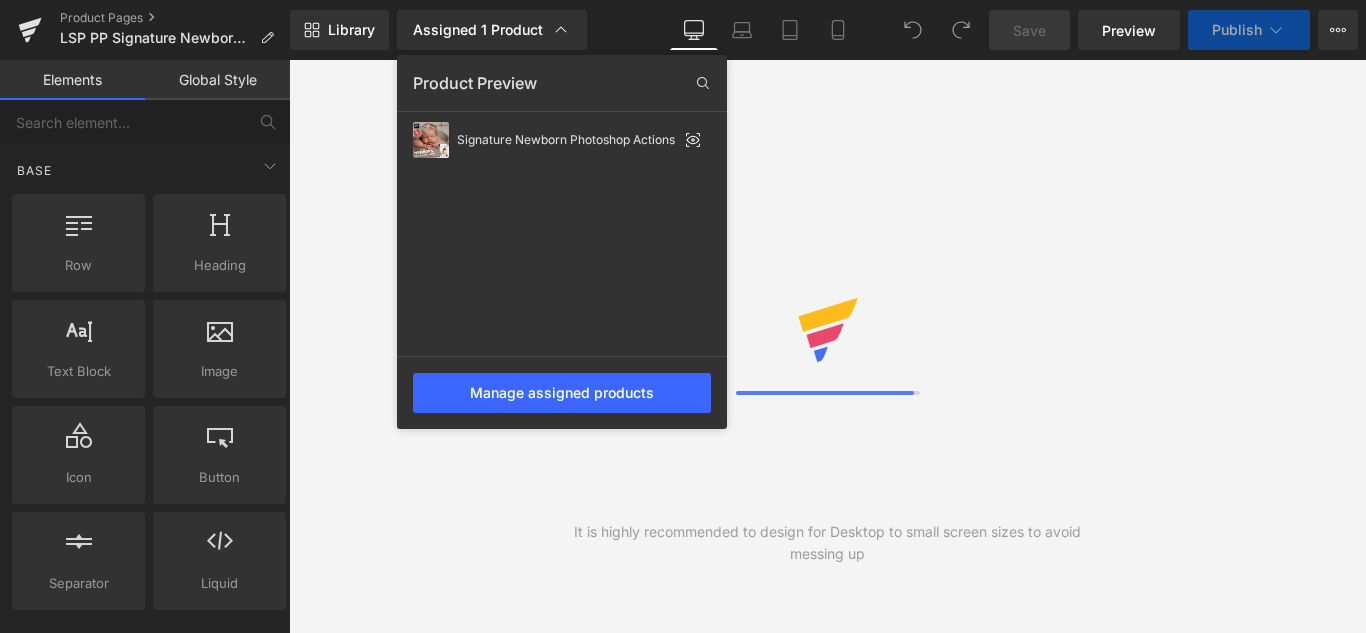scroll, scrollTop: 0, scrollLeft: 0, axis: both 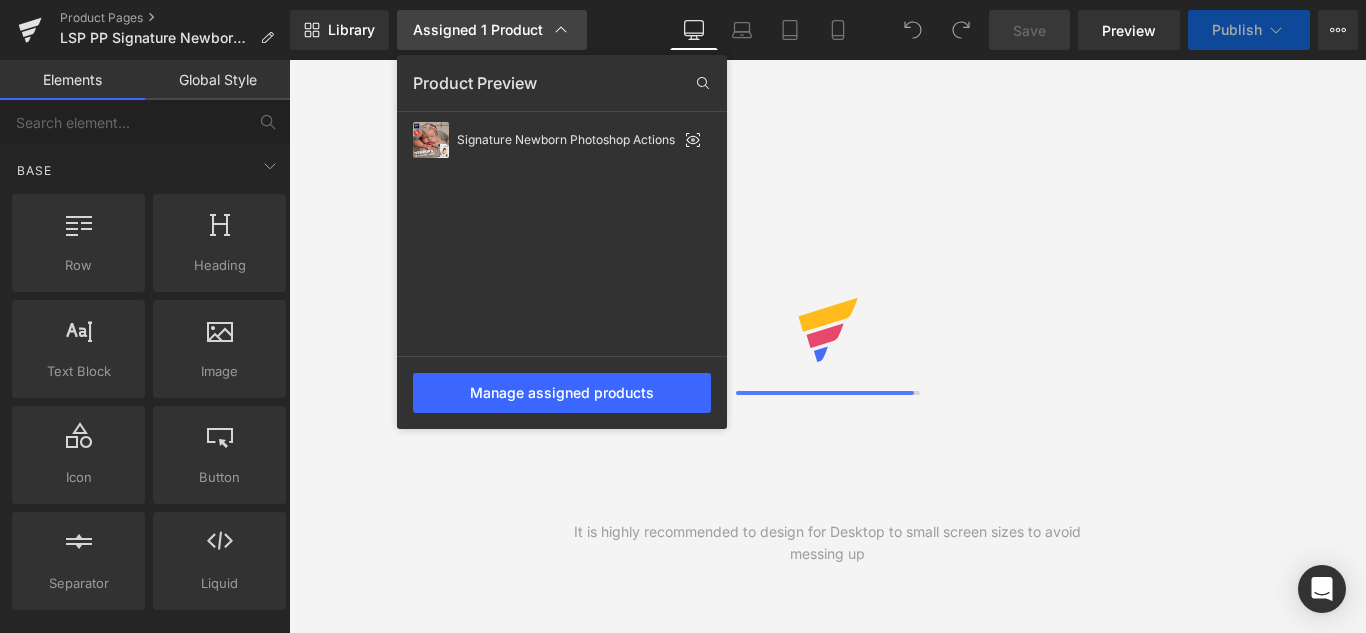 click 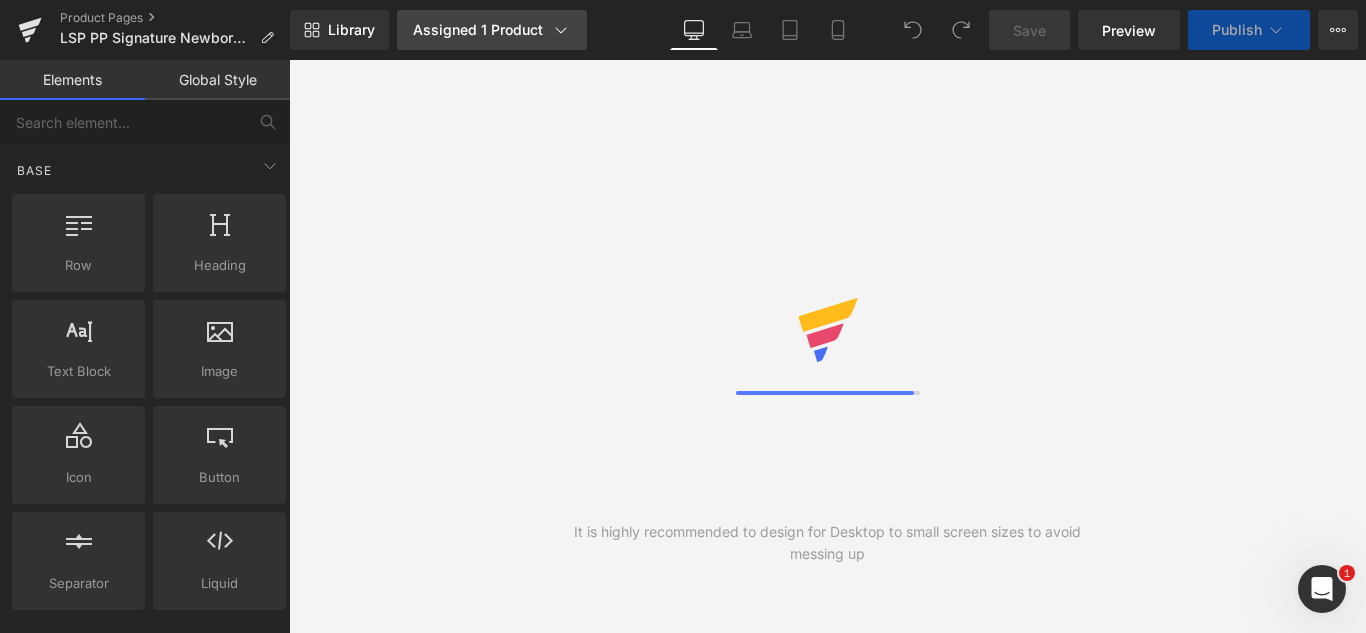 scroll, scrollTop: 0, scrollLeft: 0, axis: both 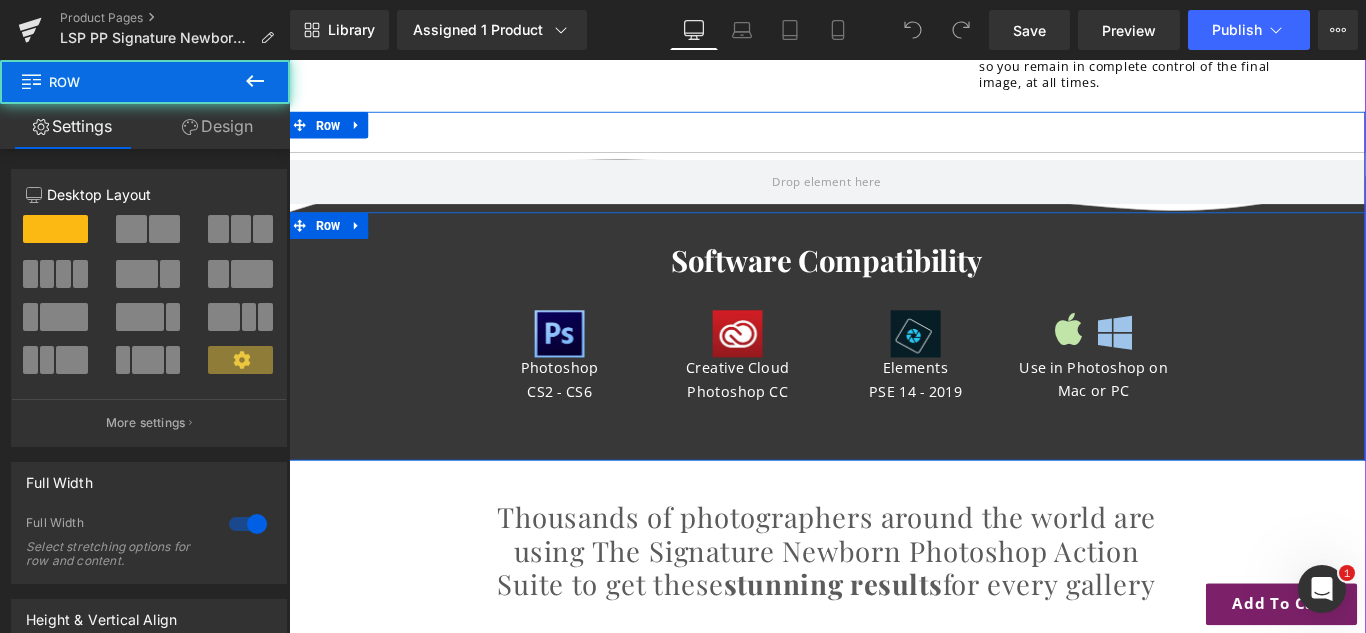 click on "Software Compatibility Heading         Image         Photoshop  CS2 - CS6 Text Block         Image         Creative Cloud Photoshop CC Text Block         Image         Elements  PSE 14 - 2019 Text Block
Icon
Icon
Row         Use in Photoshop on Mac or PC Text Block         Row         200px Row" at bounding box center [893, 371] 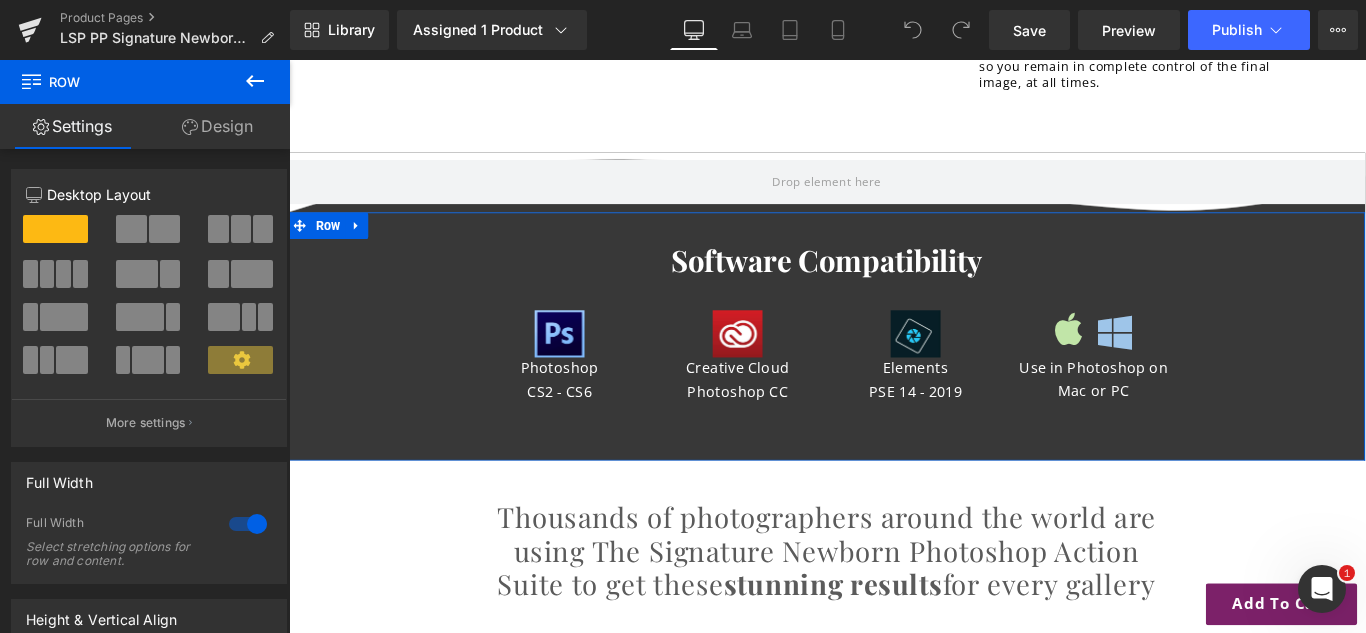 click on "Design" at bounding box center (217, 126) 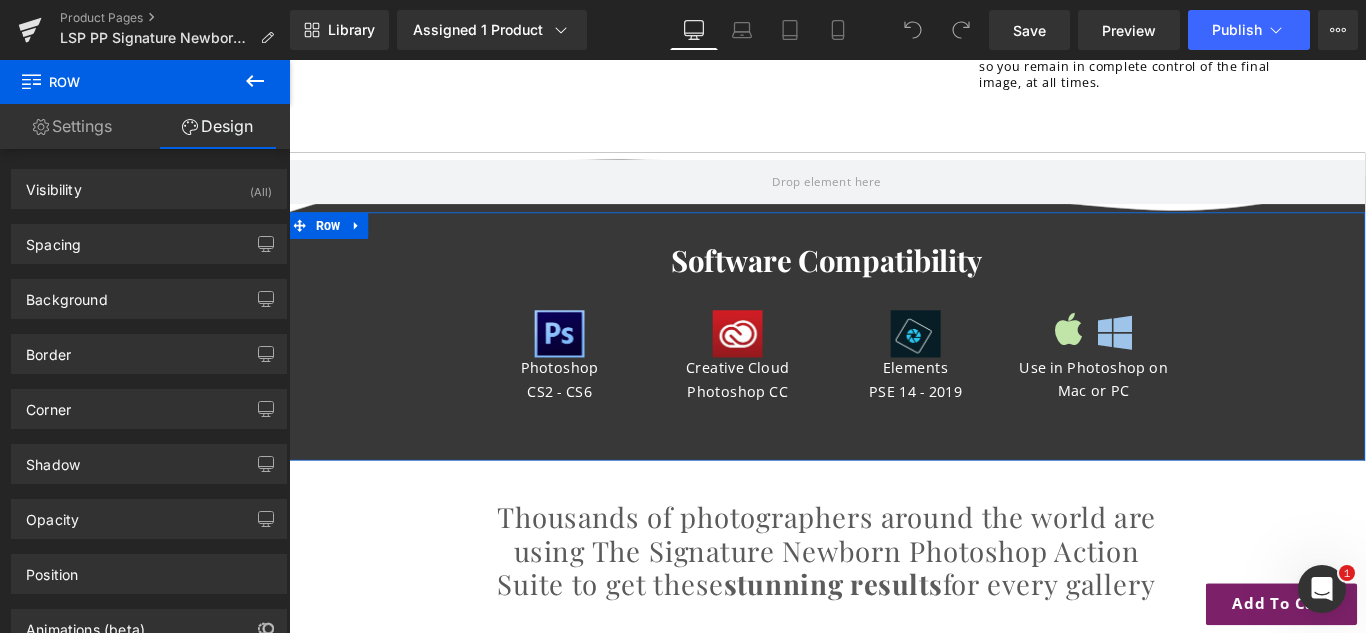 click on "Settings" at bounding box center (72, 126) 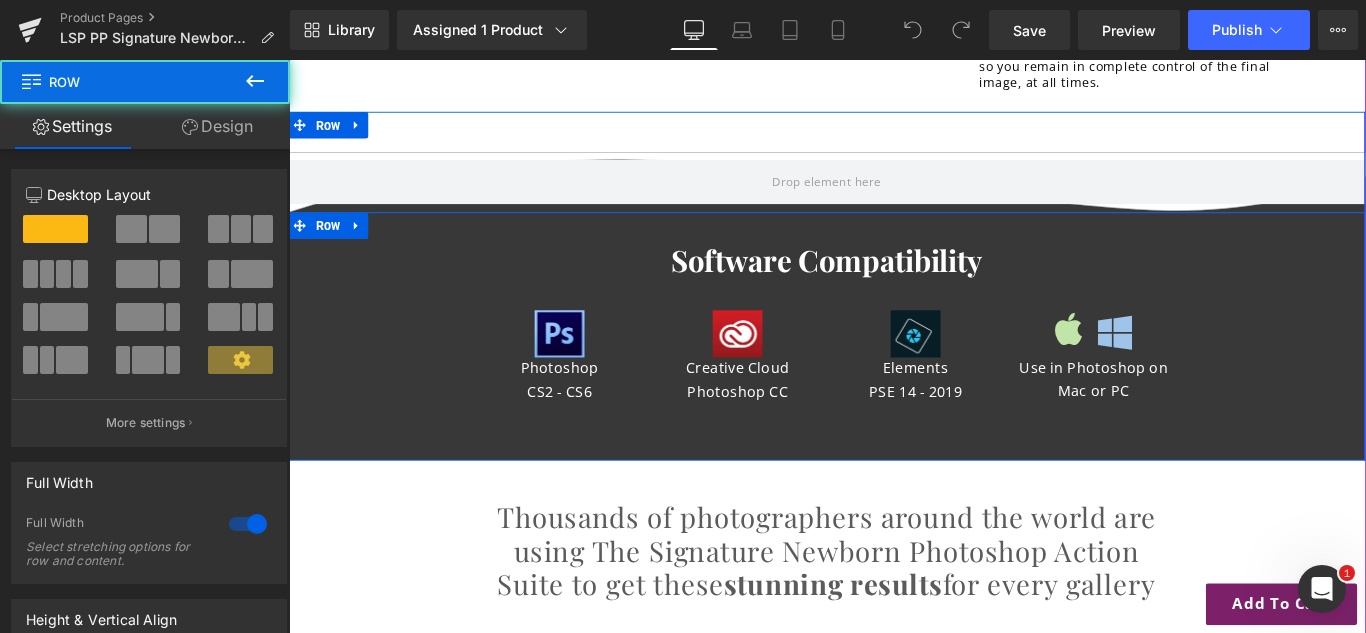 click on "Software Compatibility Heading         Image         Photoshop  CS2 - CS6 Text Block         Image         Creative Cloud Photoshop CC Text Block         Image         Elements  PSE 14 - 2019 Text Block
Icon
Icon
Row         Use in Photoshop on Mac or PC Text Block         Row         200px" at bounding box center [893, 343] 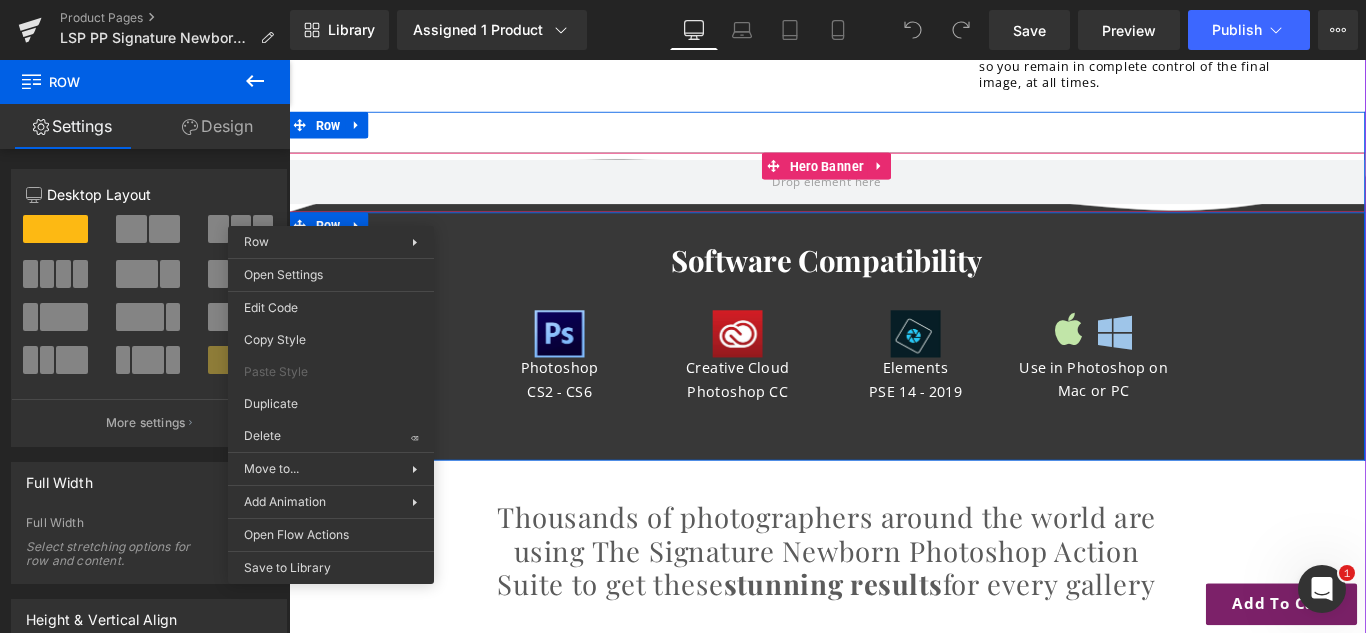 click at bounding box center [893, 197] 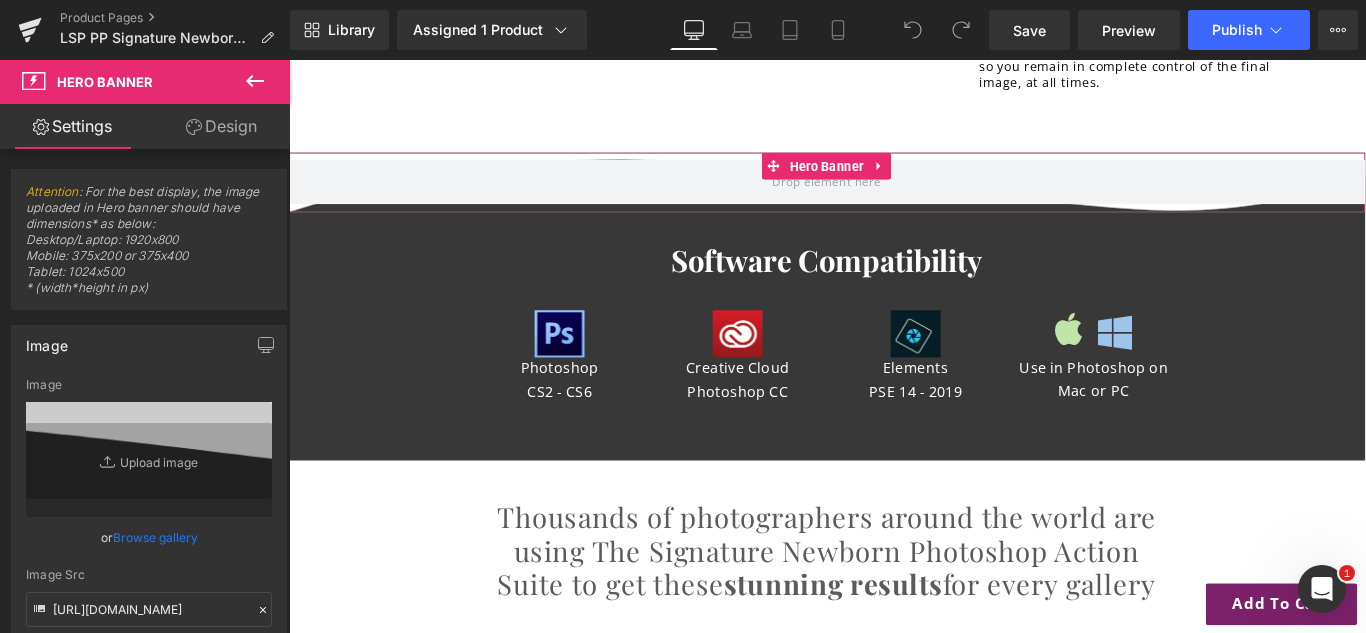 click on "https://ucarecdn.com/56305110-1f5b-416c-8125-3cb96d1124d1/-/format/auto/-/preview/3000x3000/-/quality/lightest/WAVE-UNDER-RIGHT_White-ffffff.png Image  Replace Image  Upload image or  Browse gallery Image Src https://ucarecdn.com/56305110-1f5b-416c-8125-3cb96d1124d1/-/format/auto/-/preview/3000x3000/-/quality/lightest/WAVE-UNDER-RIGHT_White-ffffff.png Image Quality Lighter Lightest
Lightest
Lighter Lightest Only support for UCare CDN" at bounding box center [149, 568] 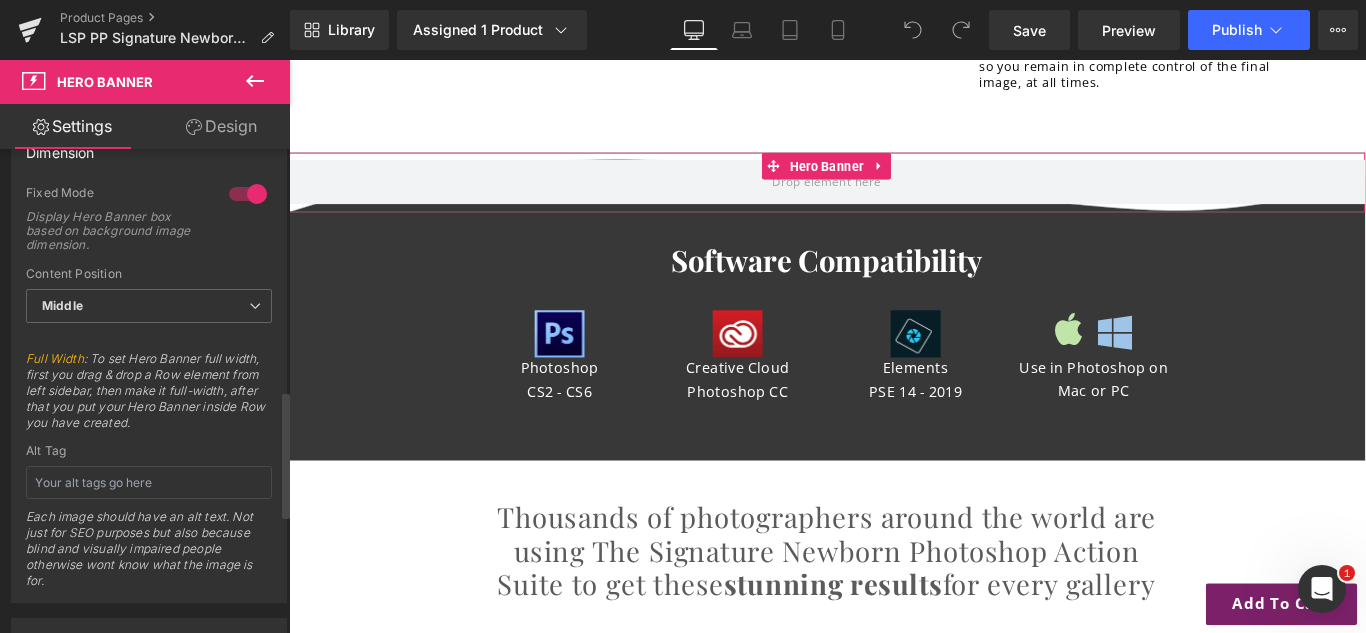 scroll, scrollTop: 920, scrollLeft: 0, axis: vertical 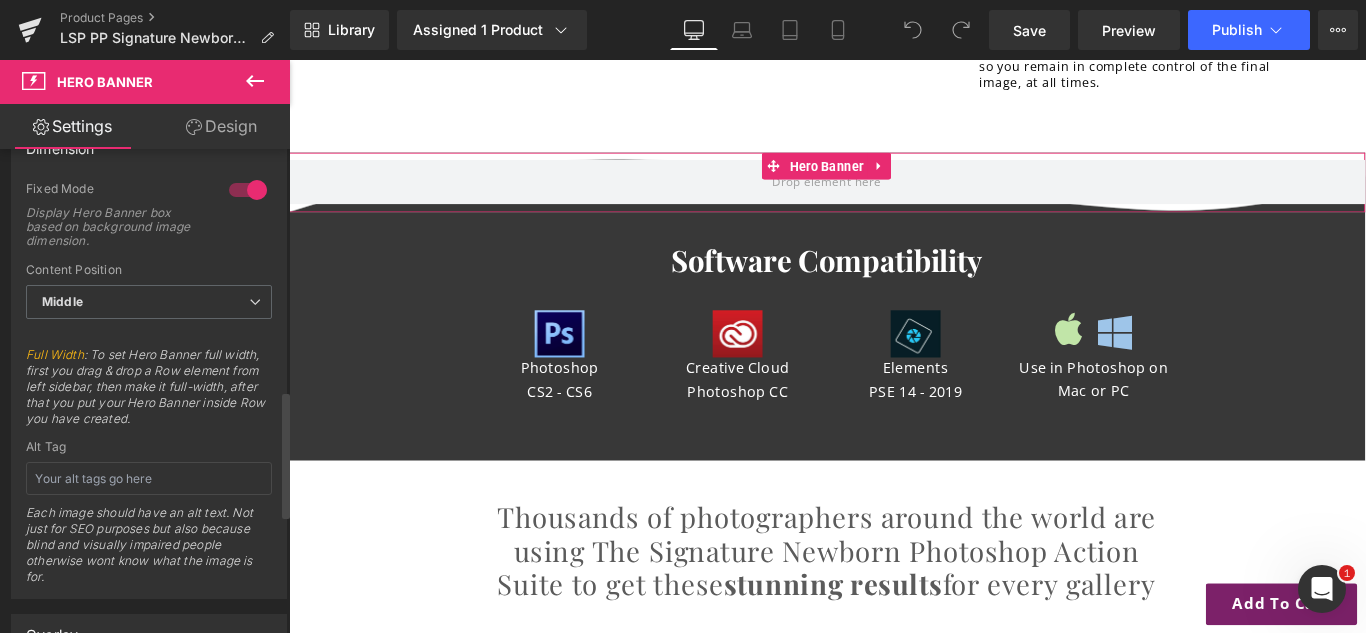 click on "1 Fixed Mode Display Hero Banner box based on background image dimension. Top Middle Bottom Content Position
Middle
Top Middle Bottom Height Full Width : To set Hero Banner full width, first you drag & drop a Row element from left sidebar, then make it full-width, after that you put your Hero Banner inside Row you have created. Alt Tag Each image should have an alt text. Not just for SEO purposes but also because blind and visually impaired people otherwise wont know what the image is for." at bounding box center [149, 390] 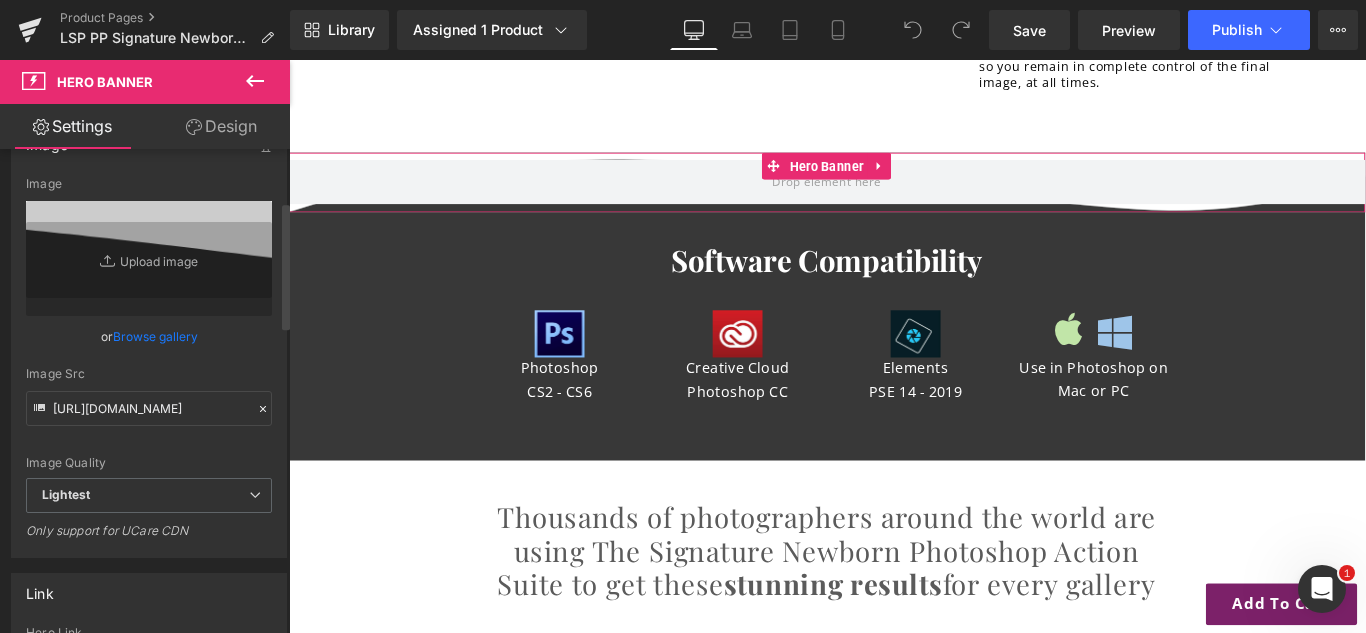 scroll, scrollTop: 200, scrollLeft: 0, axis: vertical 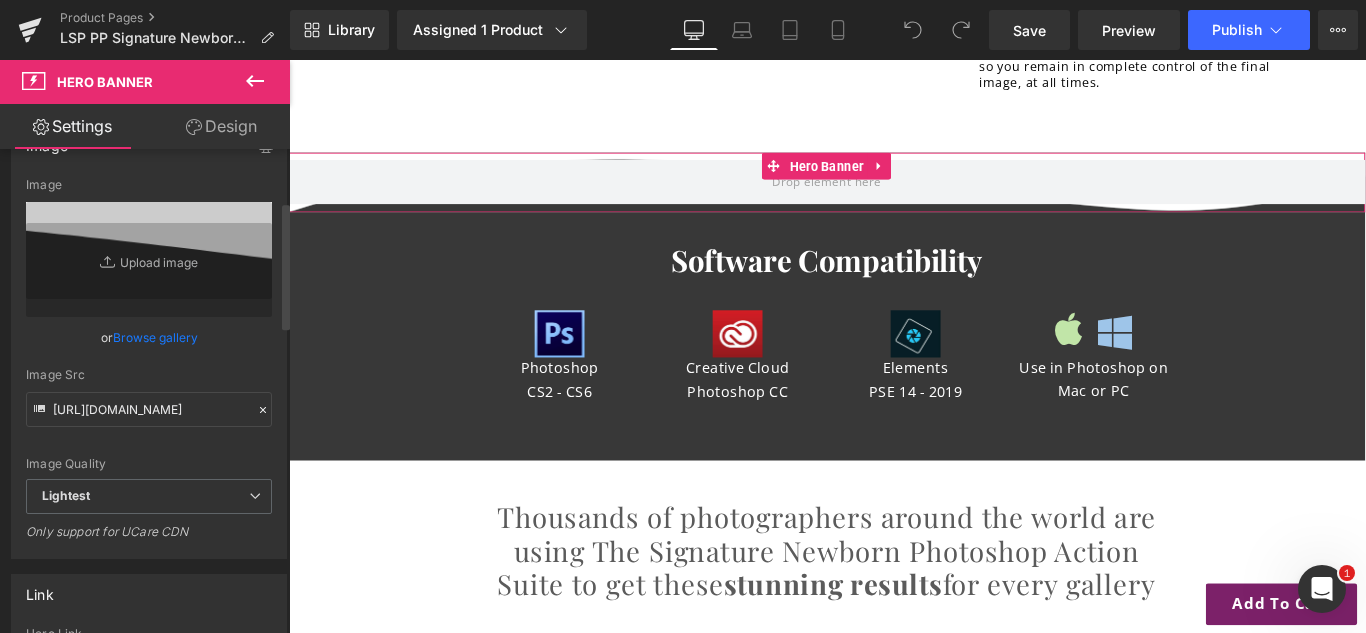 click on "Image Quality Lighter Lightest
Lightest
Lighter Lightest Only support for UCare CDN" at bounding box center (149, 328) 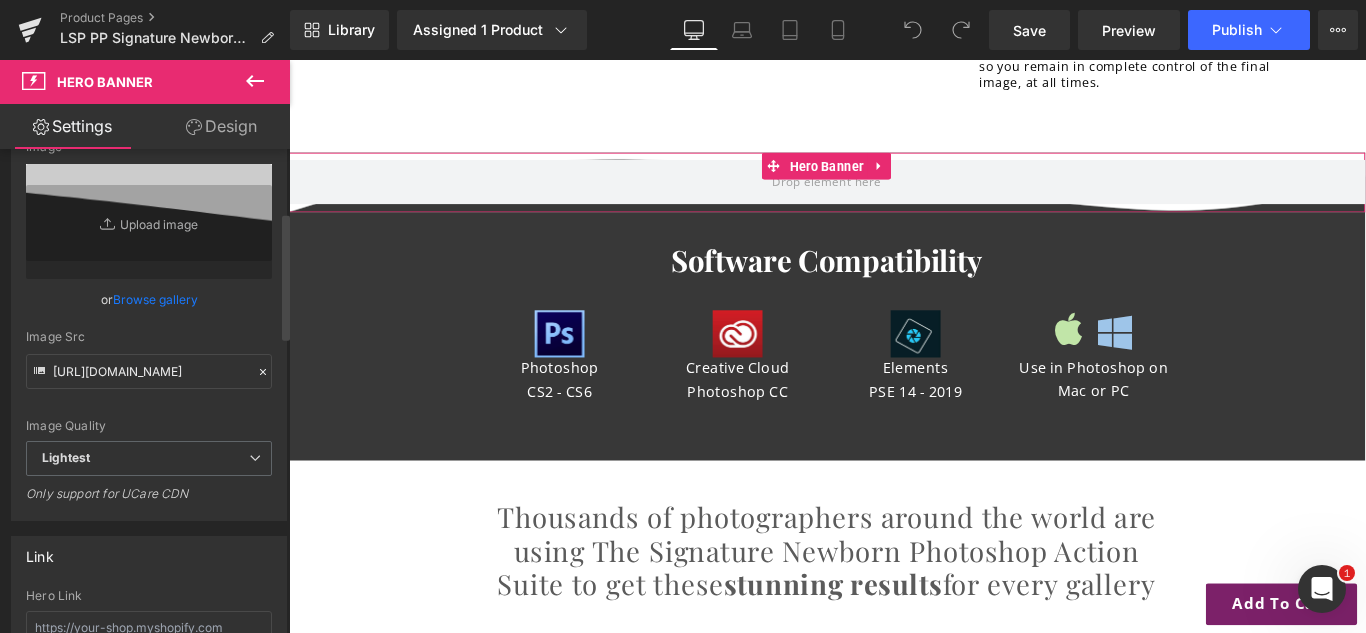 scroll, scrollTop: 240, scrollLeft: 0, axis: vertical 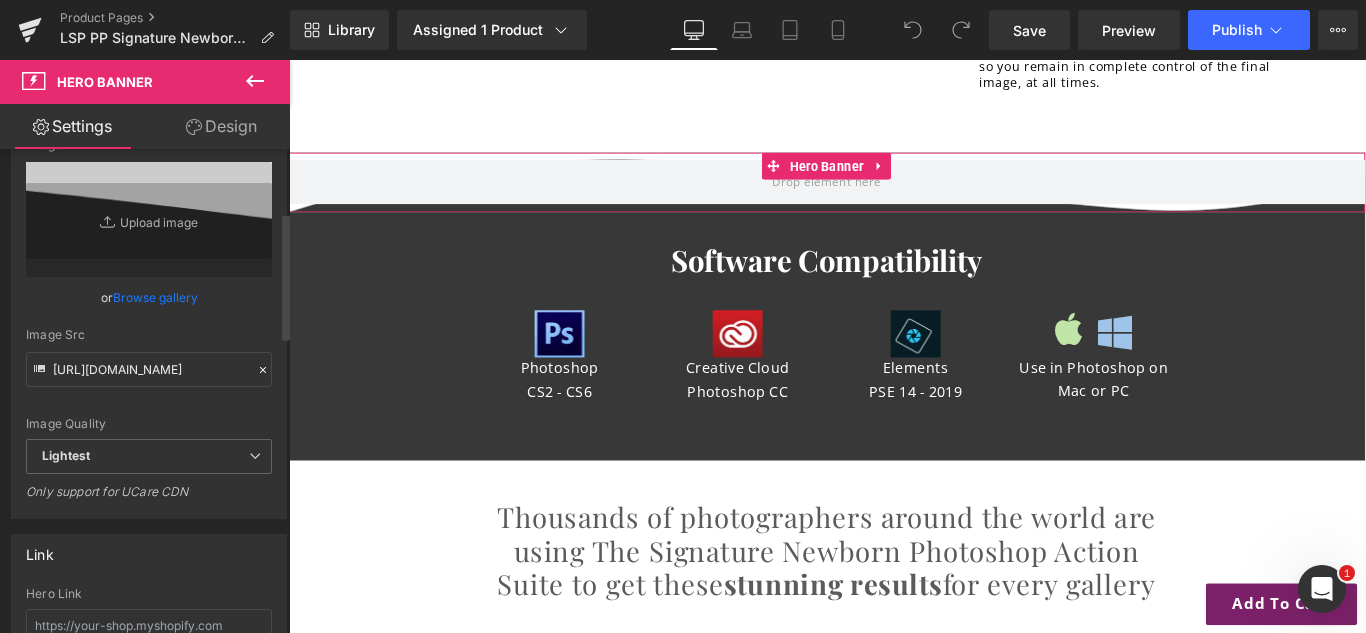 click on "https://ucarecdn.com/56305110-1f5b-416c-8125-3cb96d1124d1/-/format/auto/-/preview/3000x3000/-/quality/lightest/WAVE-UNDER-RIGHT_White-ffffff.png Image  Replace Image  Upload image or  Browse gallery Image Src https://ucarecdn.com/56305110-1f5b-416c-8125-3cb96d1124d1/-/format/auto/-/preview/3000x3000/-/quality/lightest/WAVE-UNDER-RIGHT_White-ffffff.png Image Quality Lighter Lightest
Lightest
Lighter Lightest Only support for UCare CDN" at bounding box center [149, 328] 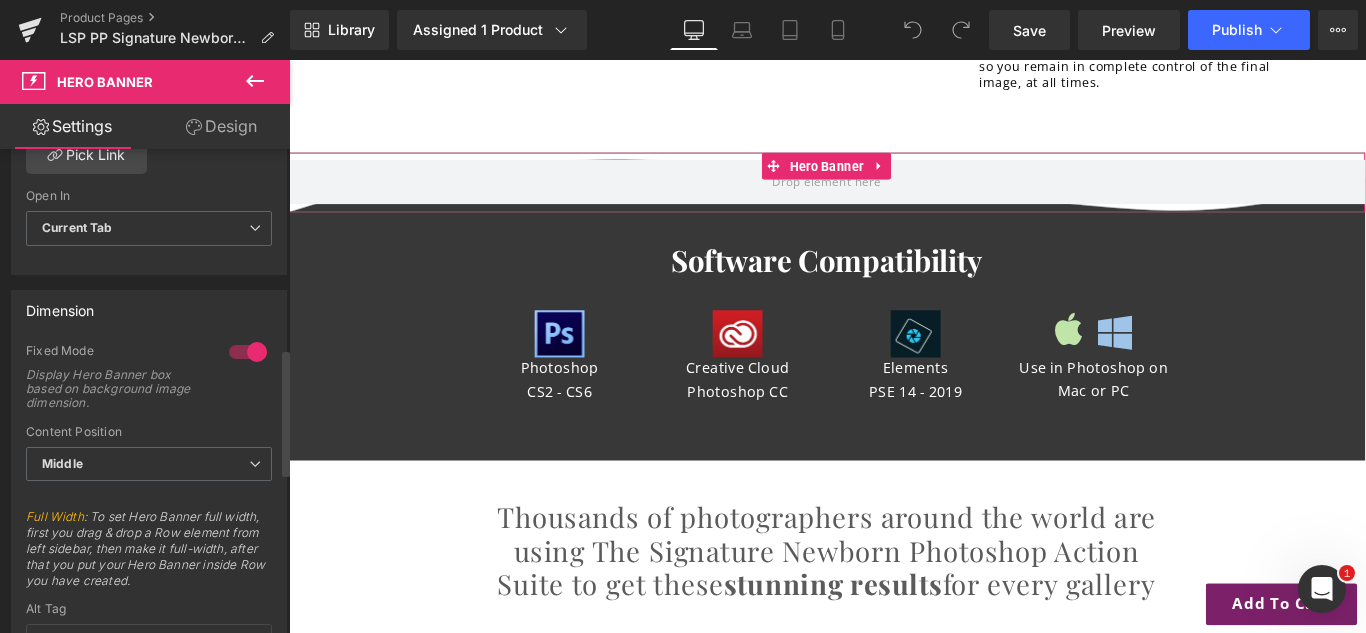 scroll, scrollTop: 760, scrollLeft: 0, axis: vertical 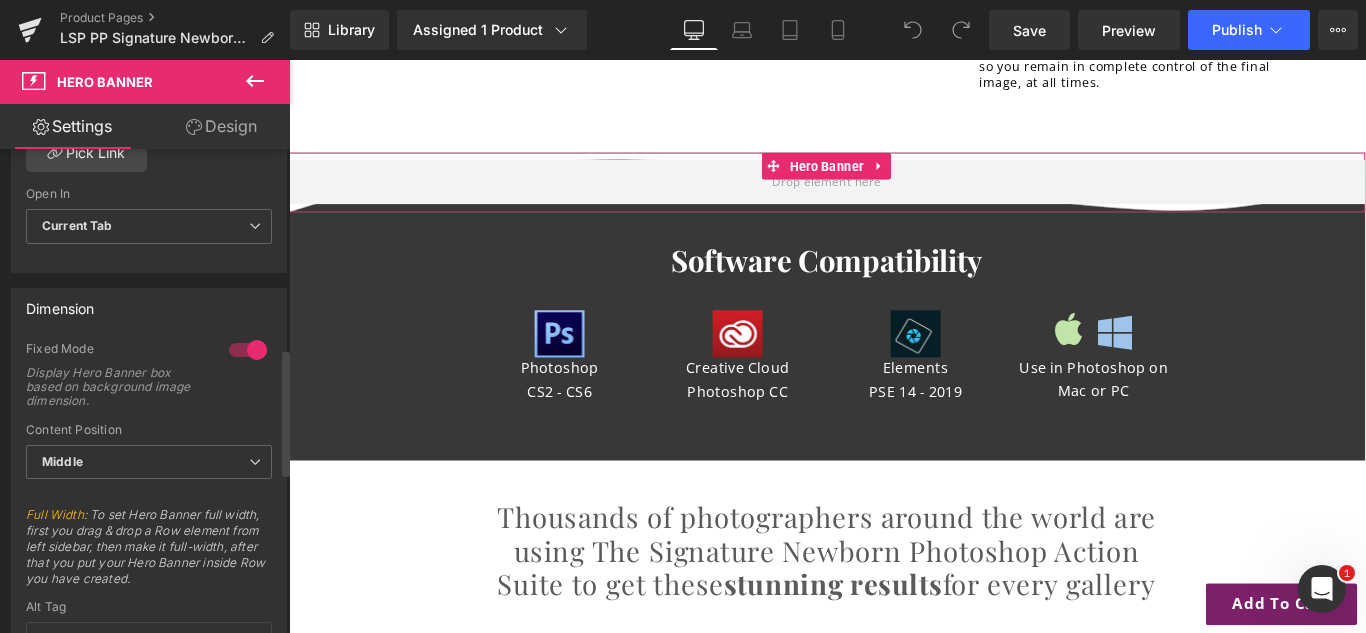 click on "Fixed Mode Display Hero Banner box based on background image dimension." at bounding box center (149, 382) 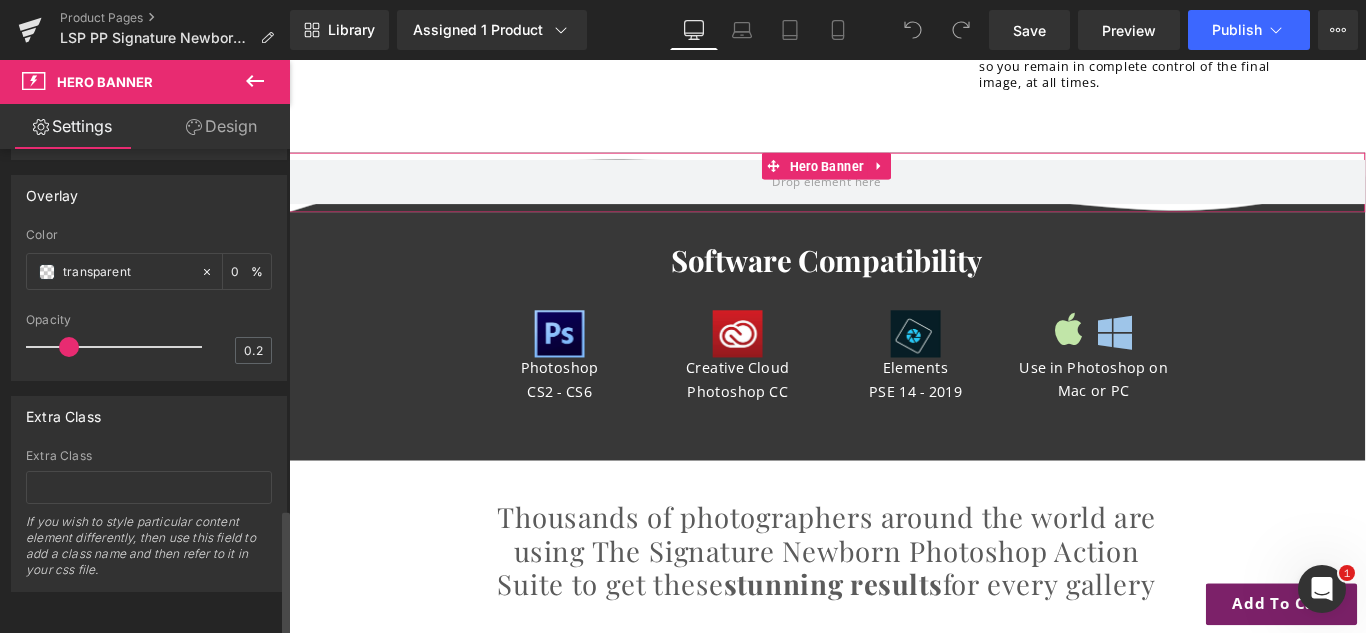 scroll, scrollTop: 1374, scrollLeft: 0, axis: vertical 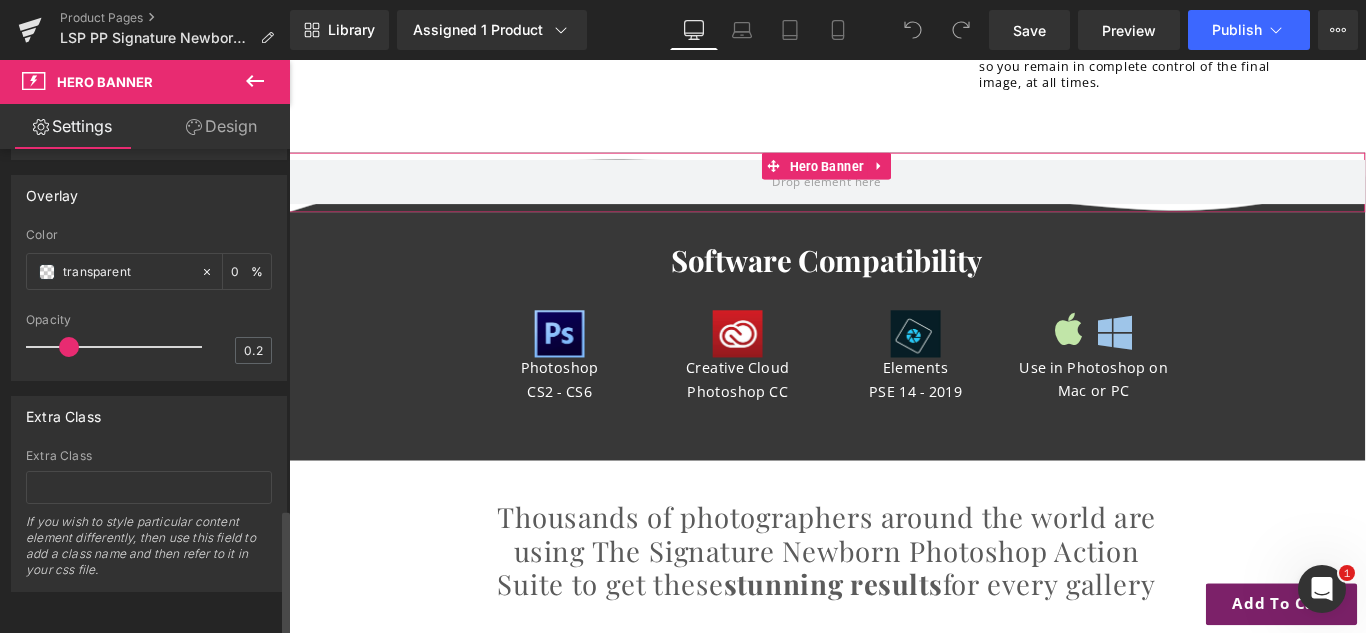 click on "Overlay" at bounding box center (149, 195) 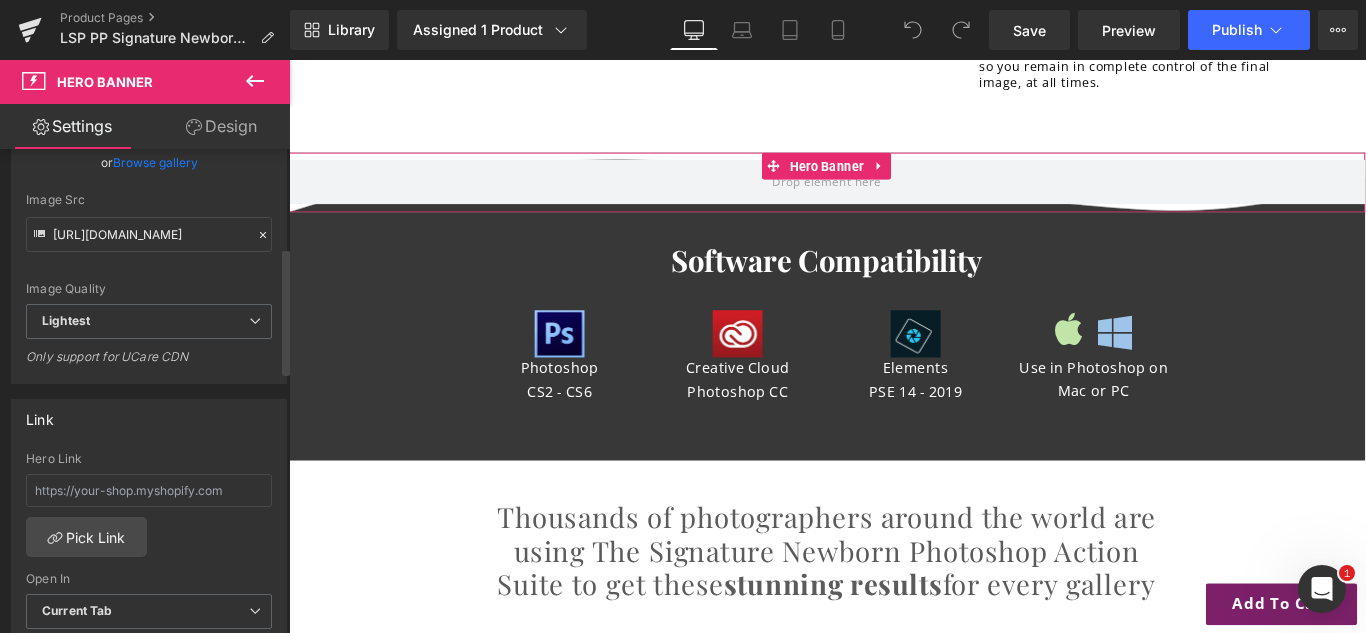 scroll, scrollTop: 374, scrollLeft: 0, axis: vertical 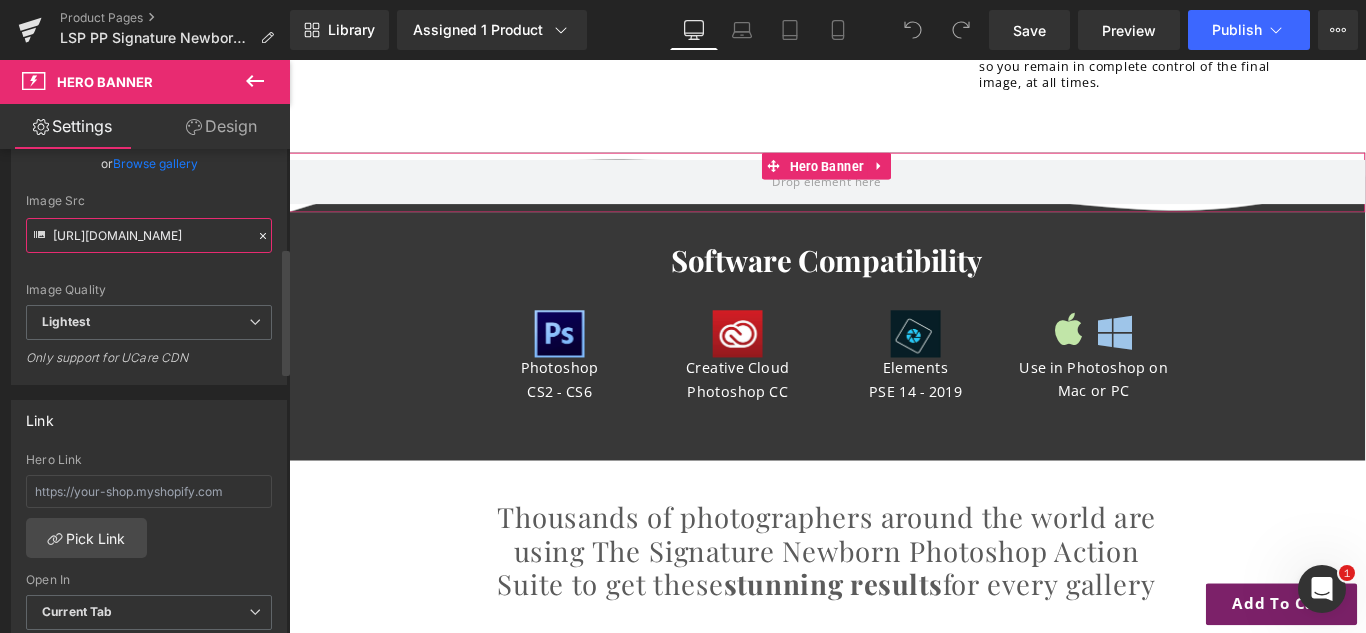 click on "https://ucarecdn.com/56305110-1f5b-416c-8125-3cb96d1124d1/-/format/auto/-/preview/3000x3000/-/quality/lightest/WAVE-UNDER-RIGHT_White-ffffff.png" at bounding box center [149, 235] 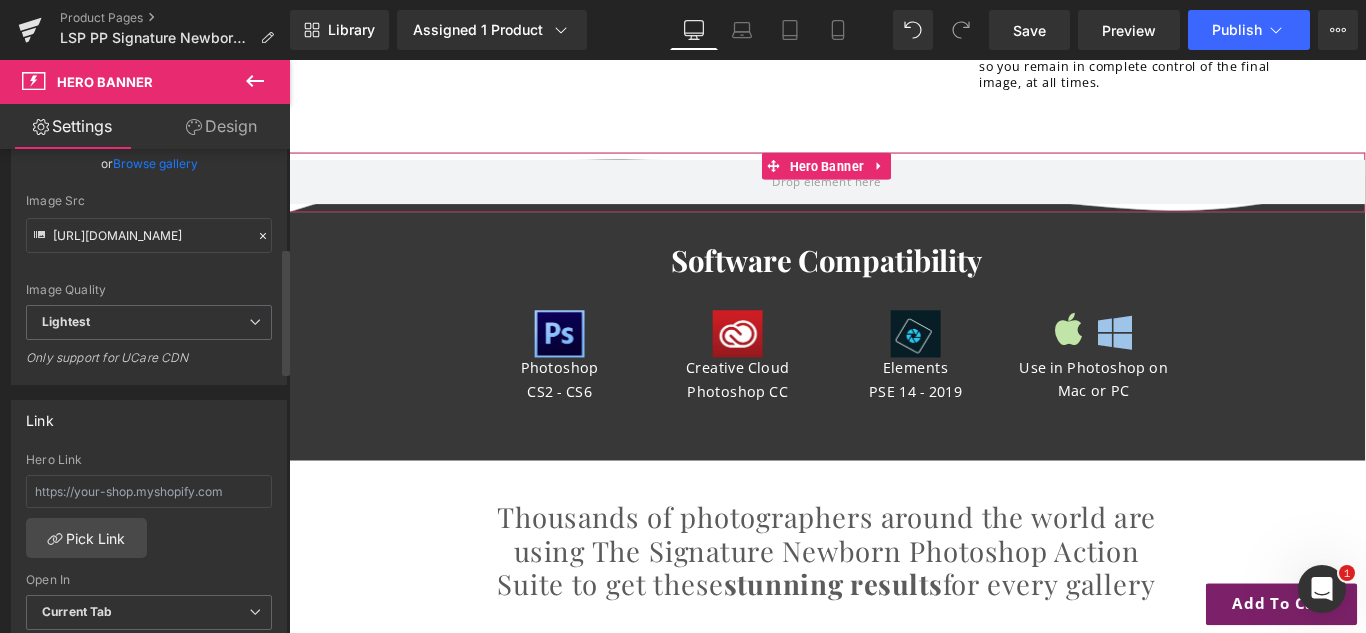 click on "Image Quality Lighter Lightest
Lightest
Lighter Lightest Only support for UCare CDN" at bounding box center [149, 154] 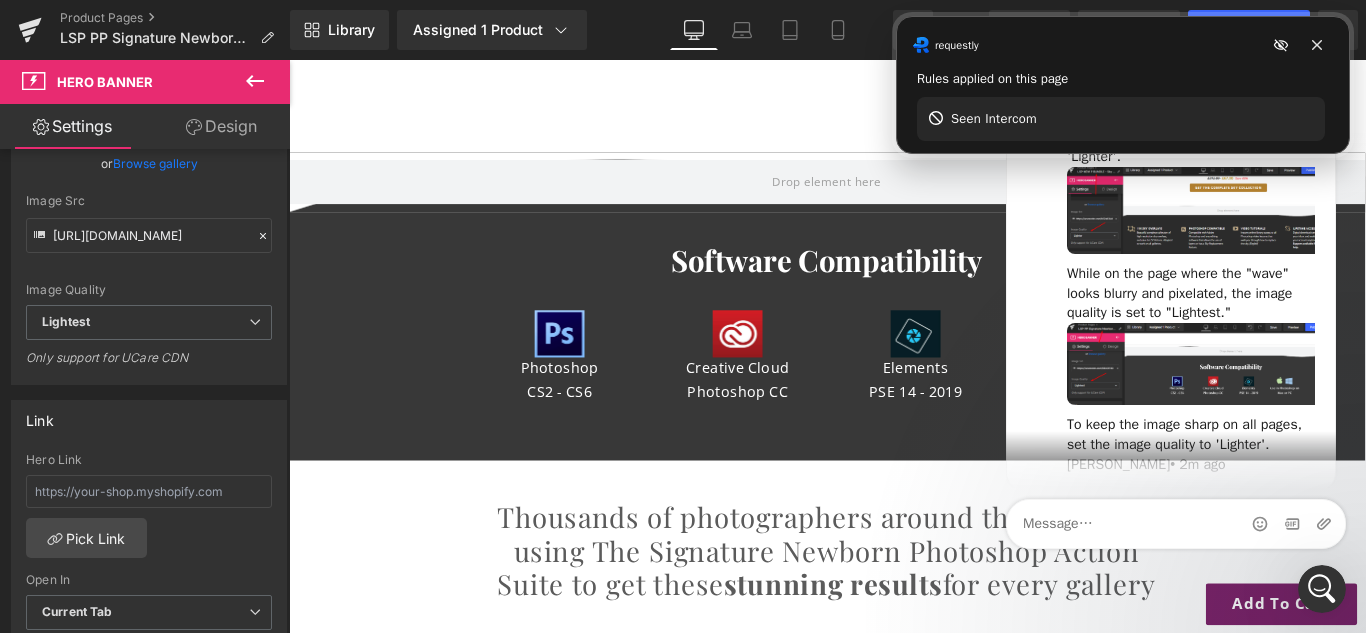 scroll, scrollTop: 0, scrollLeft: 0, axis: both 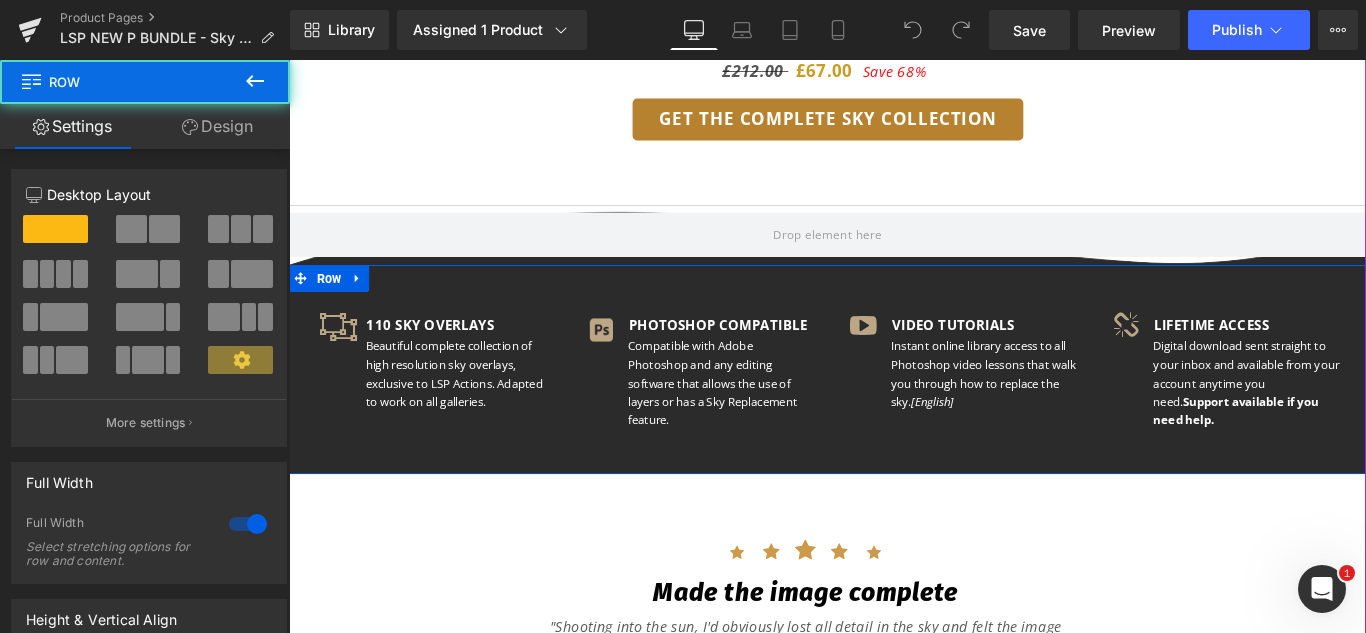click on "Icon
110 SKY OVERLAYS
Text Block         Beautiful complete collection of high resolution sky overlays, exclusive to LSP Actions. Adapted to work on all galleries.  Text Block
Icon List
Image
PHOTOSHOP COMPATIBLE
Text Block         Text Block" at bounding box center (894, 403) 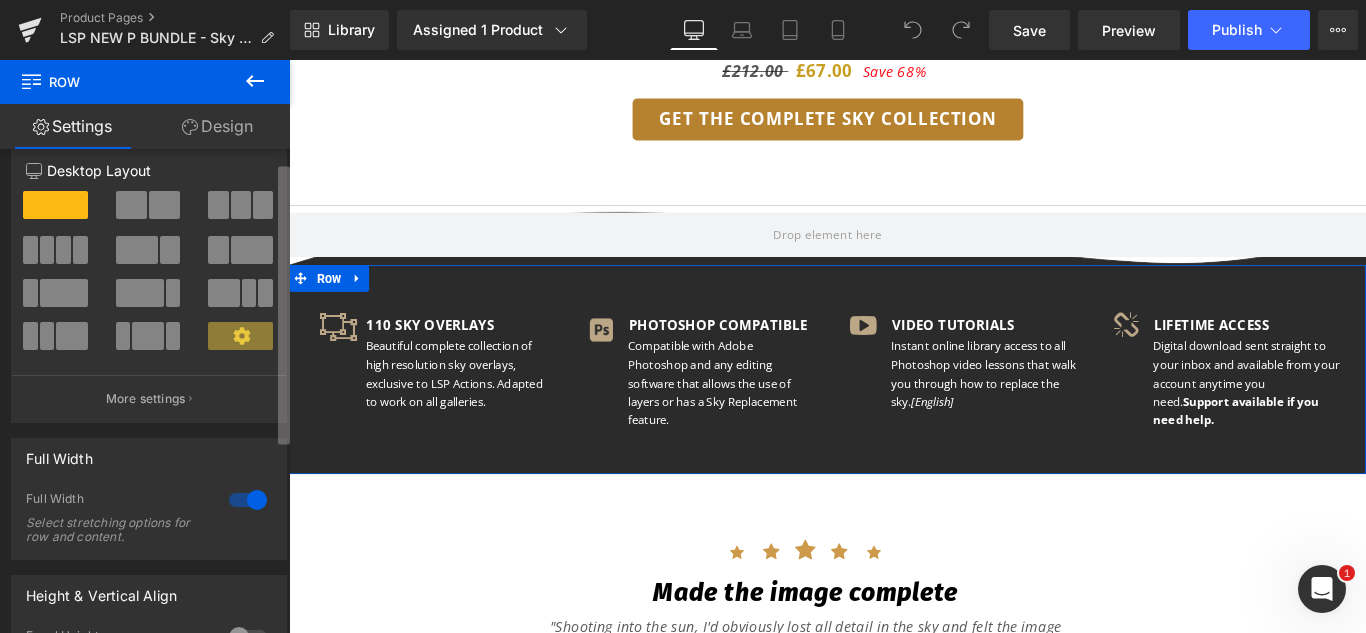 scroll, scrollTop: 0, scrollLeft: 0, axis: both 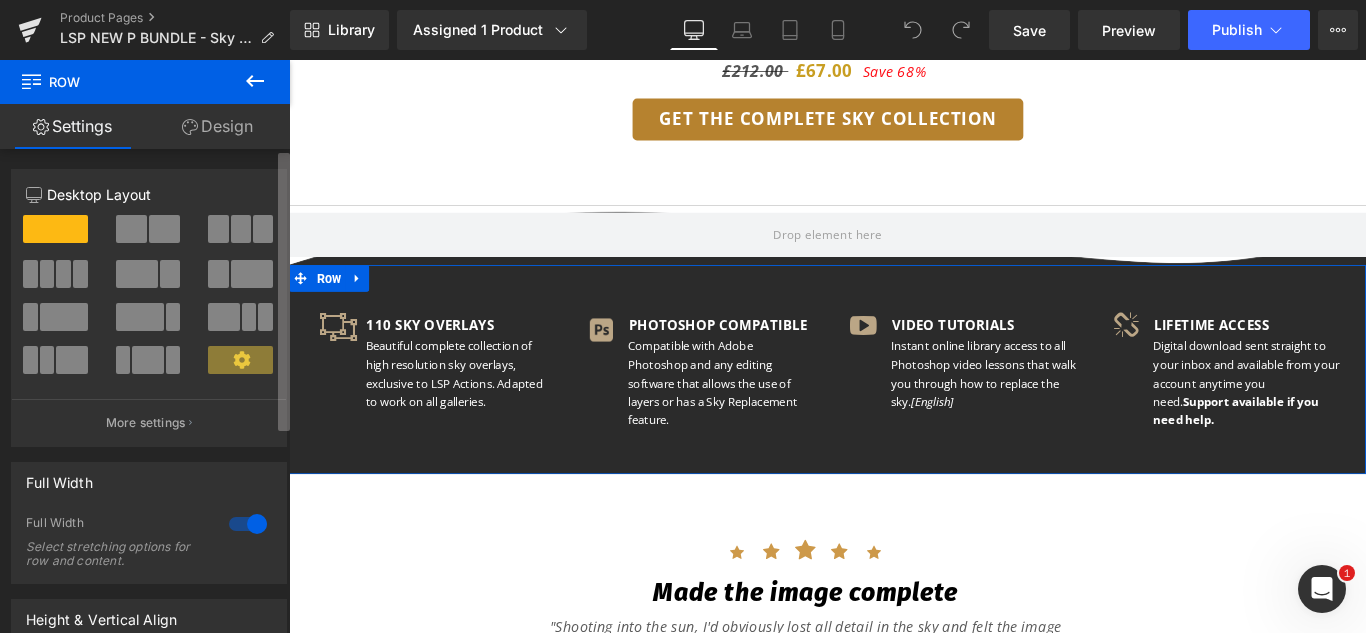 click on "12 12 12 Column Size Customizer 12  Desktop Layout                                                                                                                                                                        Laptop Layout                  Tablet Layout                  Mobile Layout                 More settings Column Size Customizer  Desktop Layout 12 Laptop Layout 12  Tablet Layout 12  Mobile Layout 12 Back Full Width 1 Full Width Select stretching options for row and content. Dimension (Width) 1200px Width 1200 px % px Columns Gap 0px Columns Gap 0 px Height & Vertical Align 0 Equal Height If checked columns will be set to equal height. Top Middle Bottom Vertical Align
Top
Top Middle Bottom Vertical Align items inside Row Extra class name Extra class name If you wish to style particular content element differently, then use this field to add a class name and then refer to it in your css file." at bounding box center [145, 395] 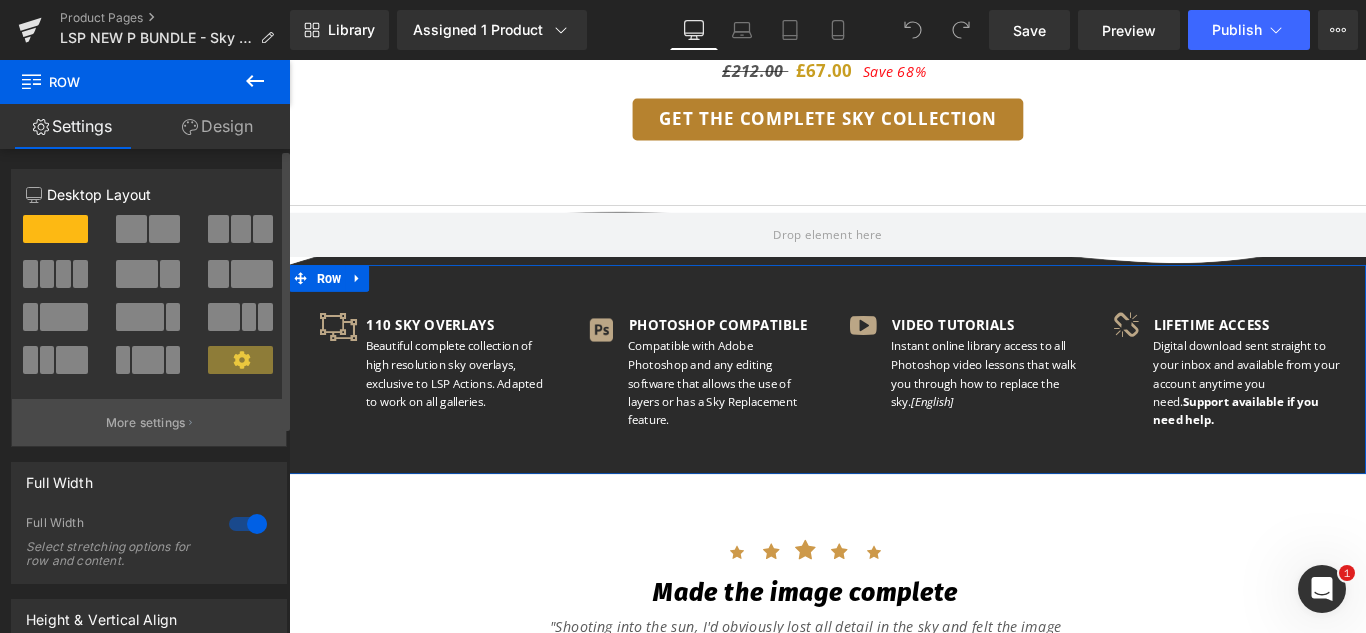 click on "More settings" at bounding box center [149, 422] 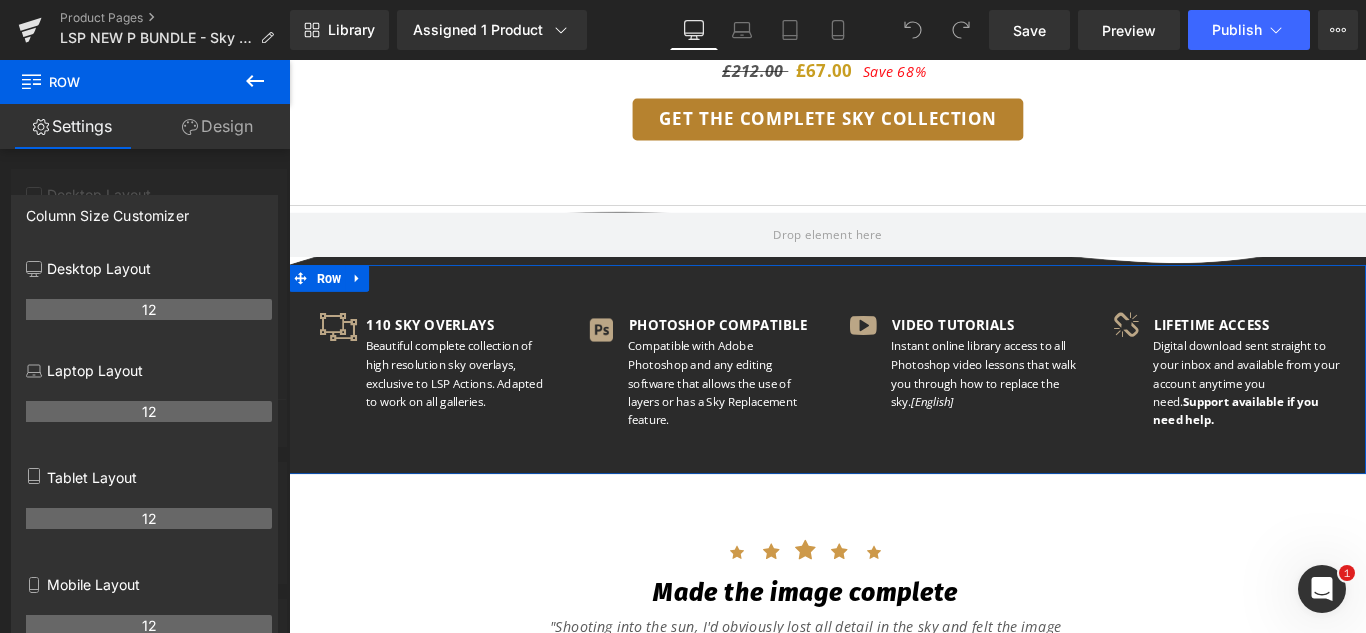 click on "Settings" at bounding box center (72, 126) 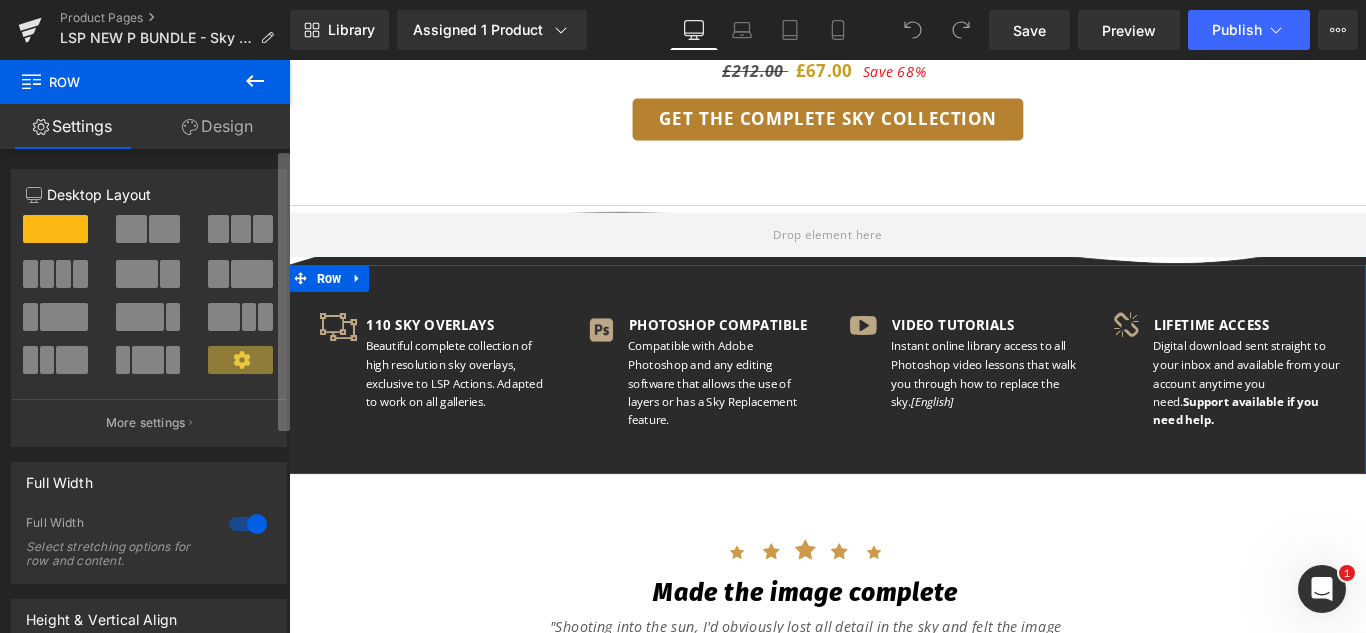 click at bounding box center [284, 292] 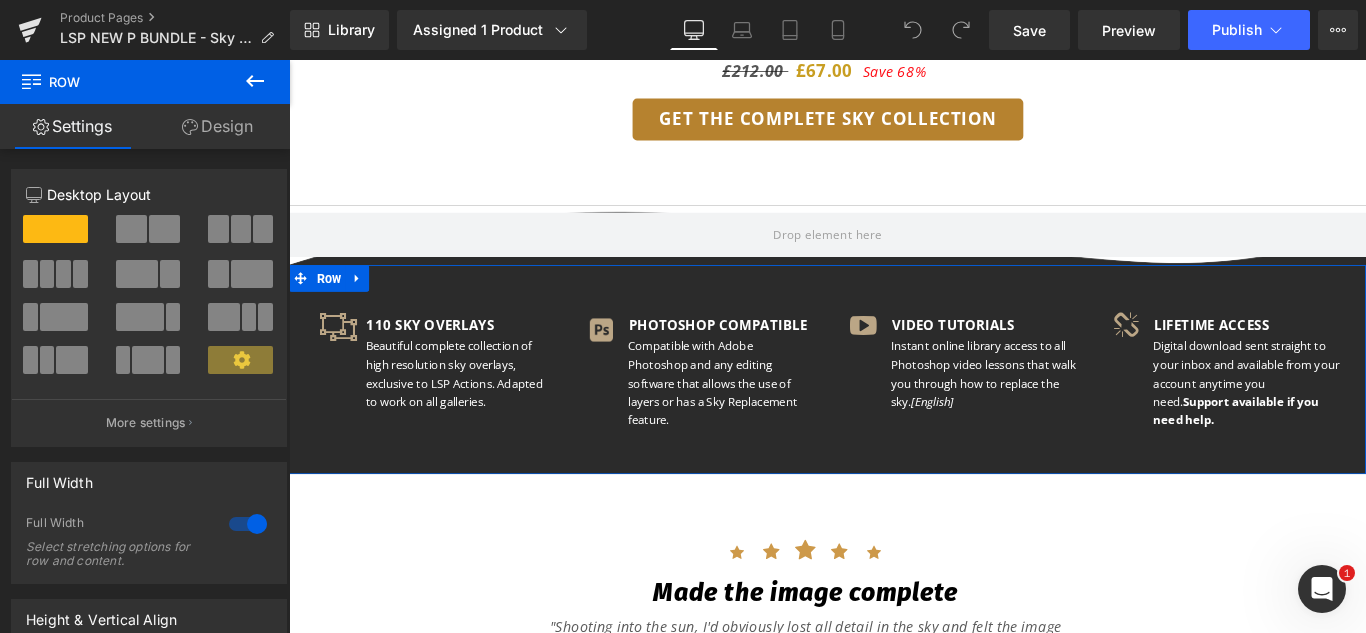 click on "Design" at bounding box center [217, 126] 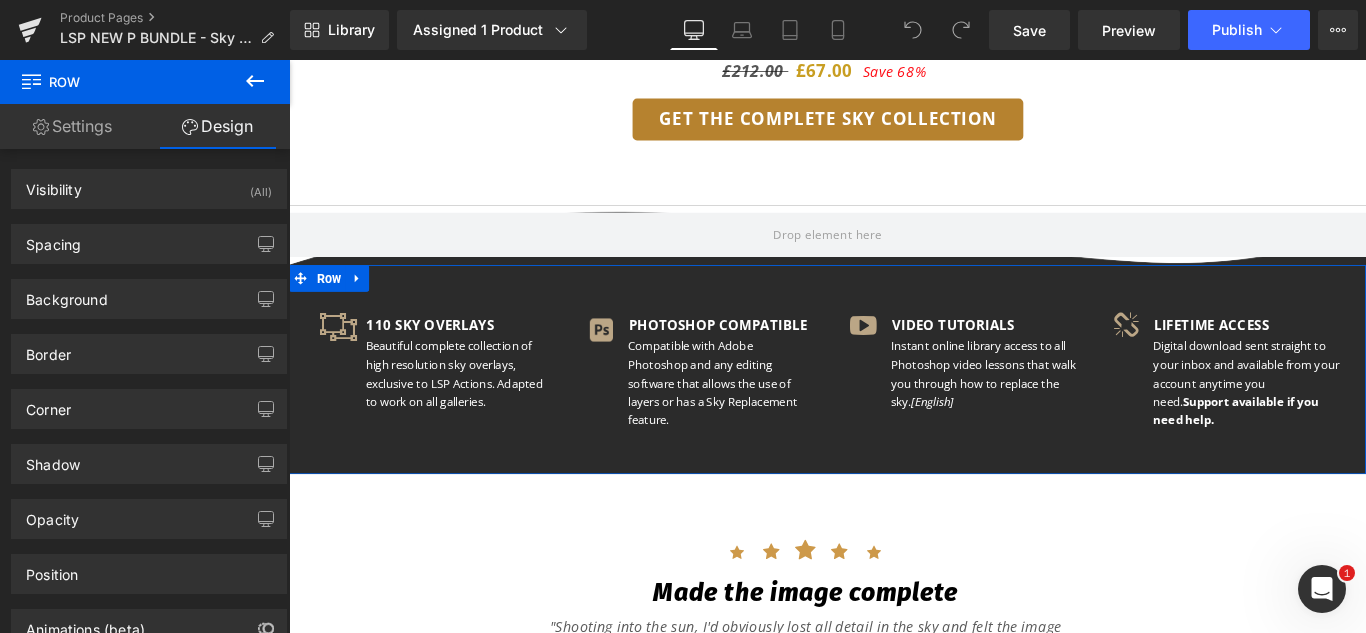 click on "Settings" at bounding box center [72, 126] 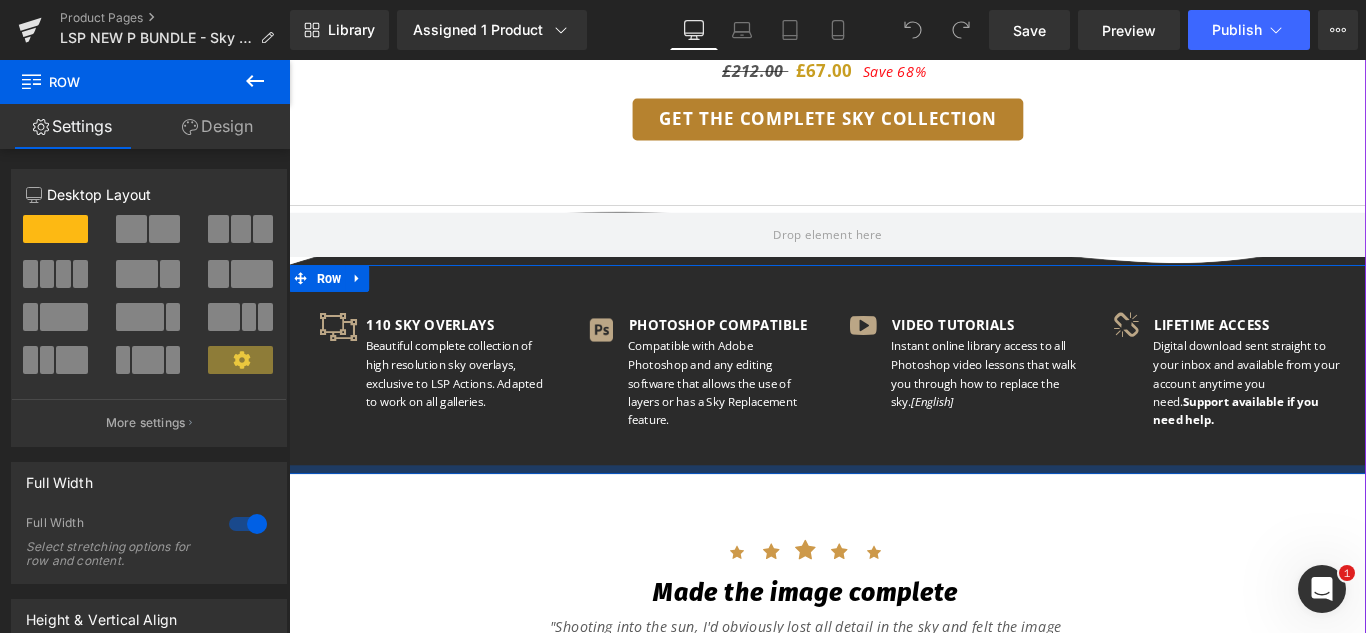 click at bounding box center (894, 520) 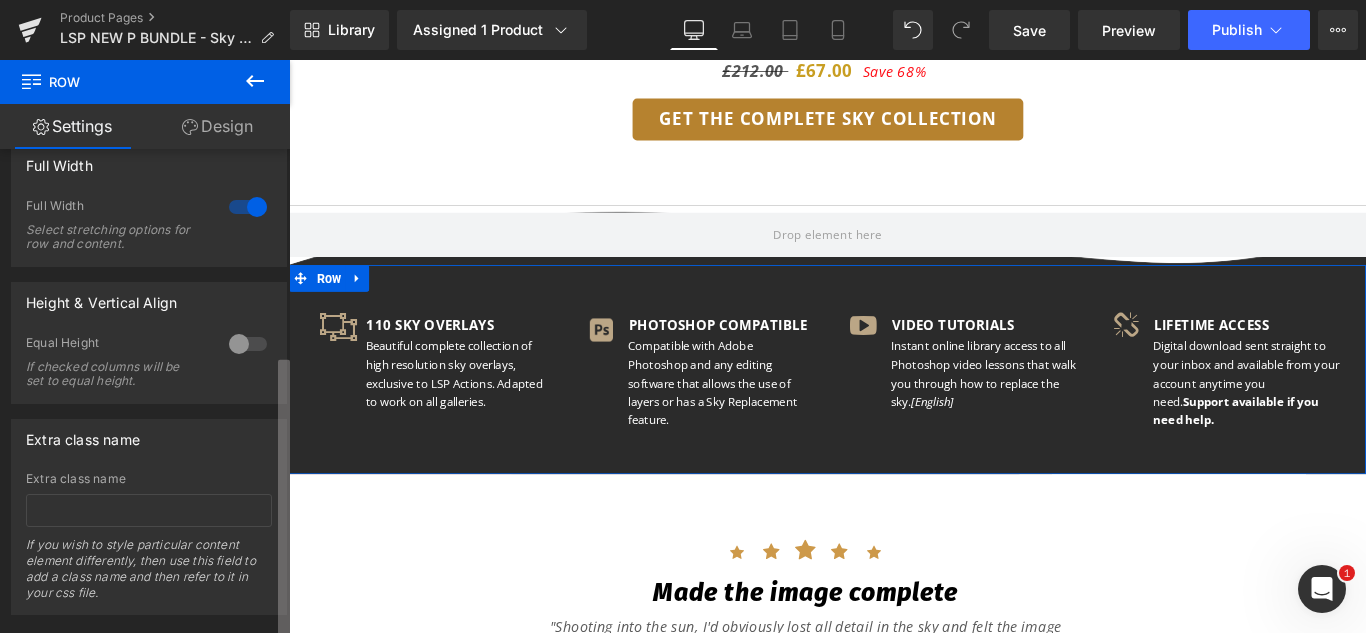 scroll, scrollTop: 355, scrollLeft: 0, axis: vertical 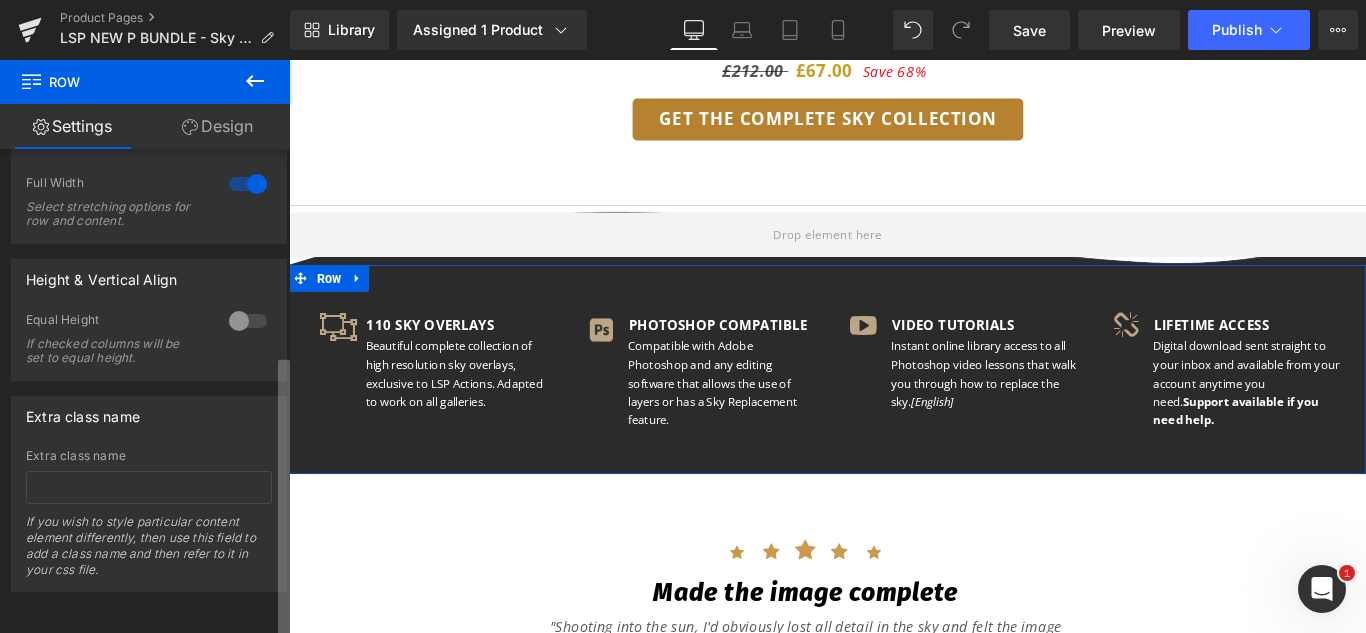 click on "12 12 12 Column Size Customizer 12  Desktop Layout                                                                                                                                                                        Laptop Layout                  Tablet Layout                  Mobile Layout                 More settings Column Size Customizer  Desktop Layout 12 Laptop Layout 12  Tablet Layout 12  Mobile Layout 12 Back Full Width 1 Full Width Select stretching options for row and content. Dimension (Width) 1200px Width 1200 px % px Columns Gap 0px Columns Gap 0 px Height & Vertical Align 0 Equal Height If checked columns will be set to equal height. Top Middle Bottom Vertical Align
Top
Top Middle Bottom Vertical Align items inside Row Extra class name Extra class name If you wish to style particular content element differently, then use this field to add a class name and then refer to it in your css file." at bounding box center [145, 395] 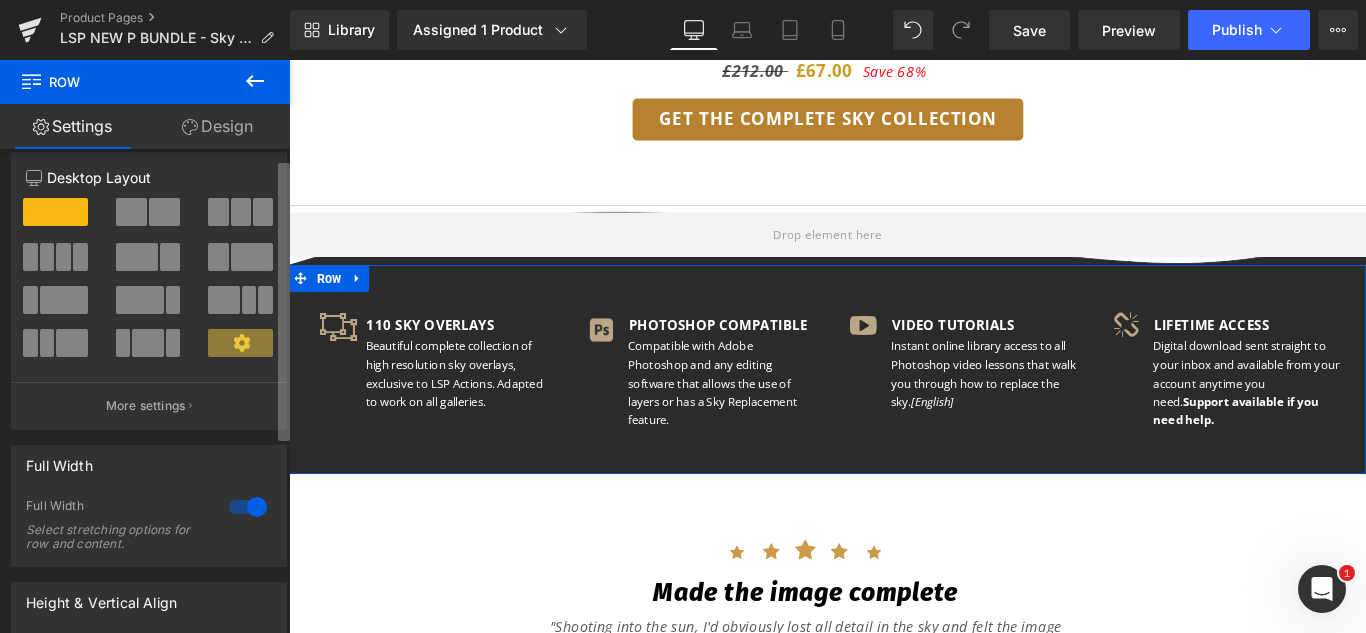 scroll, scrollTop: 0, scrollLeft: 0, axis: both 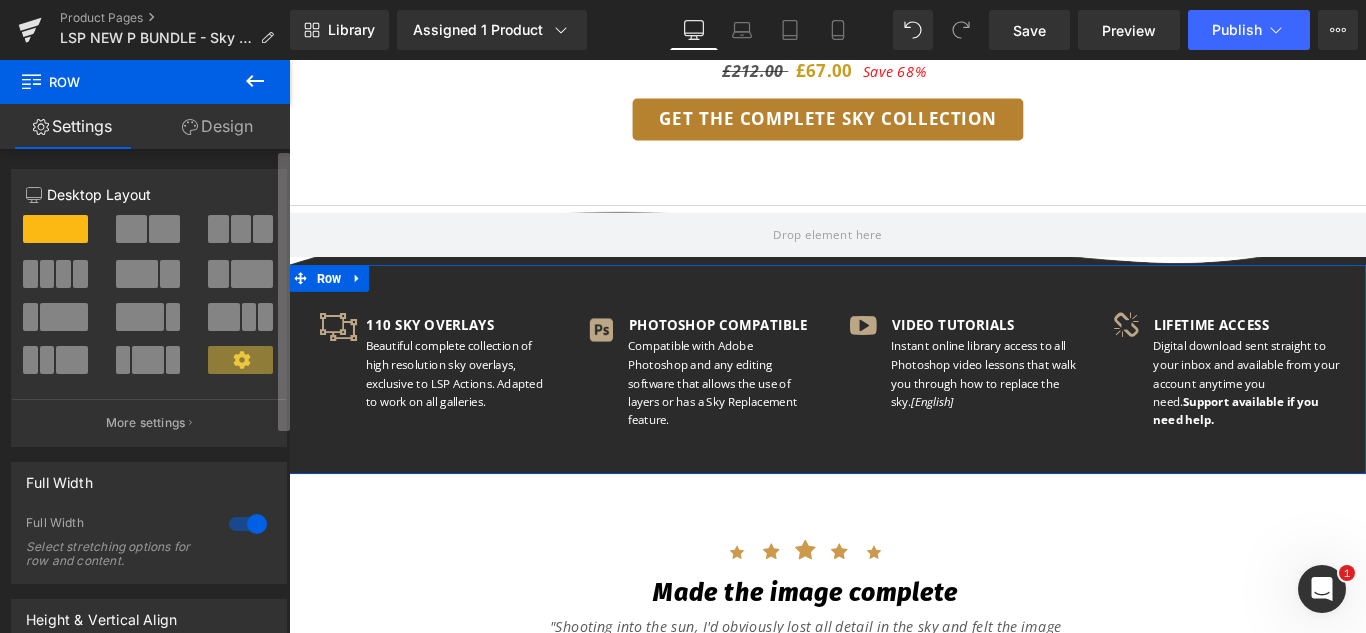 click at bounding box center [284, 292] 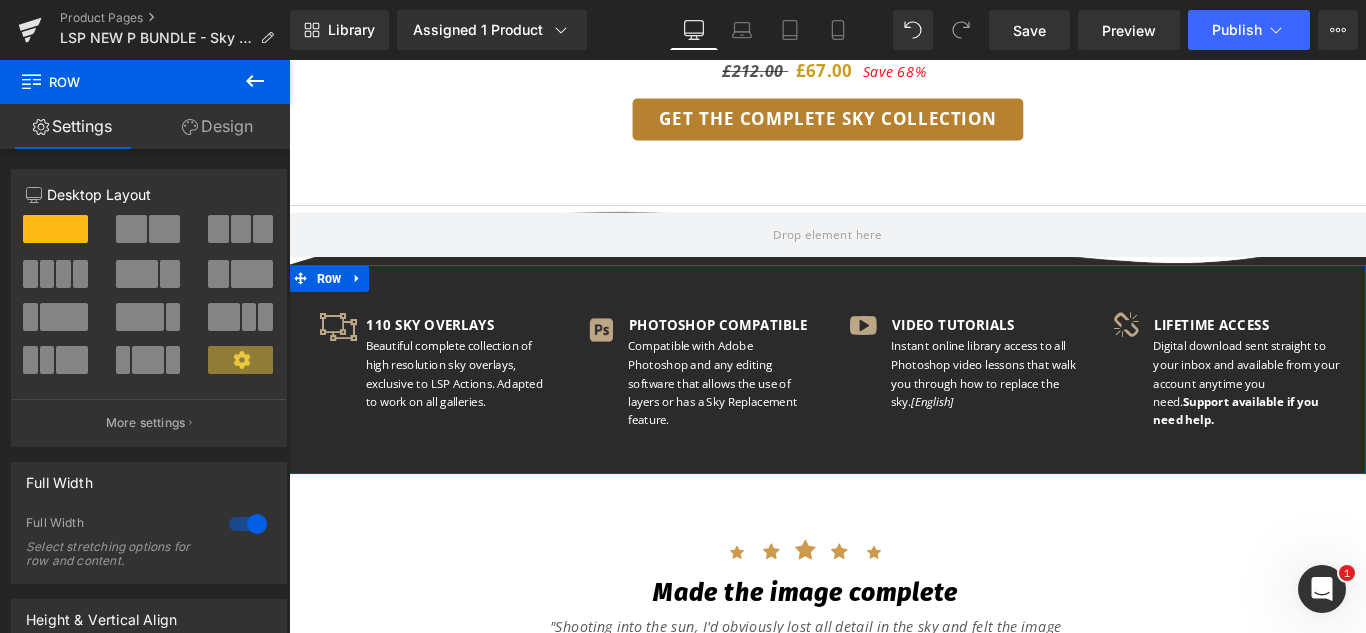click on "Design" at bounding box center [217, 126] 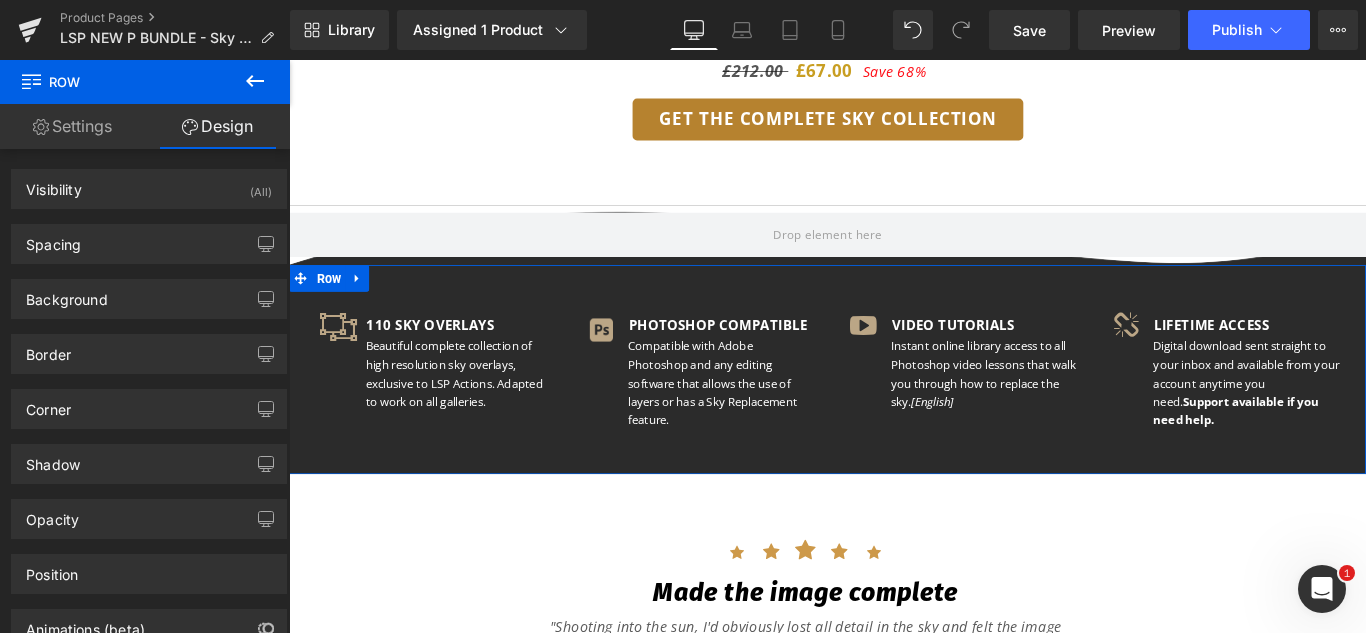 click on "Settings" at bounding box center [72, 126] 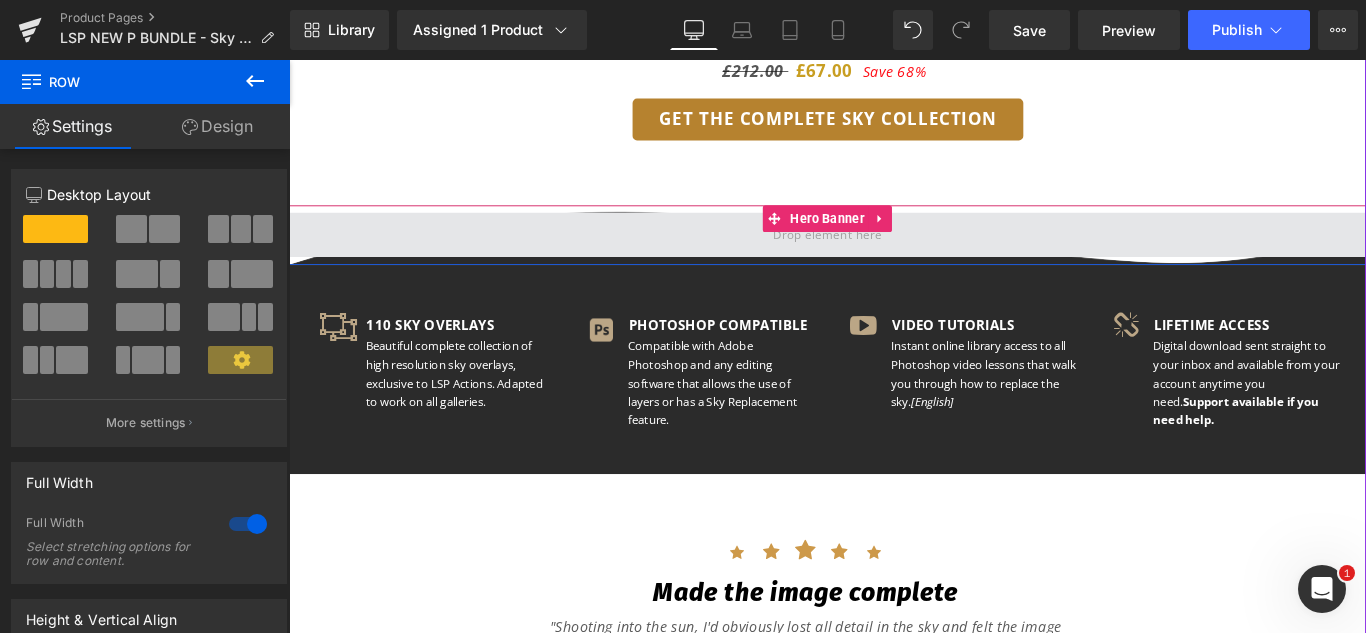 click at bounding box center [894, 256] 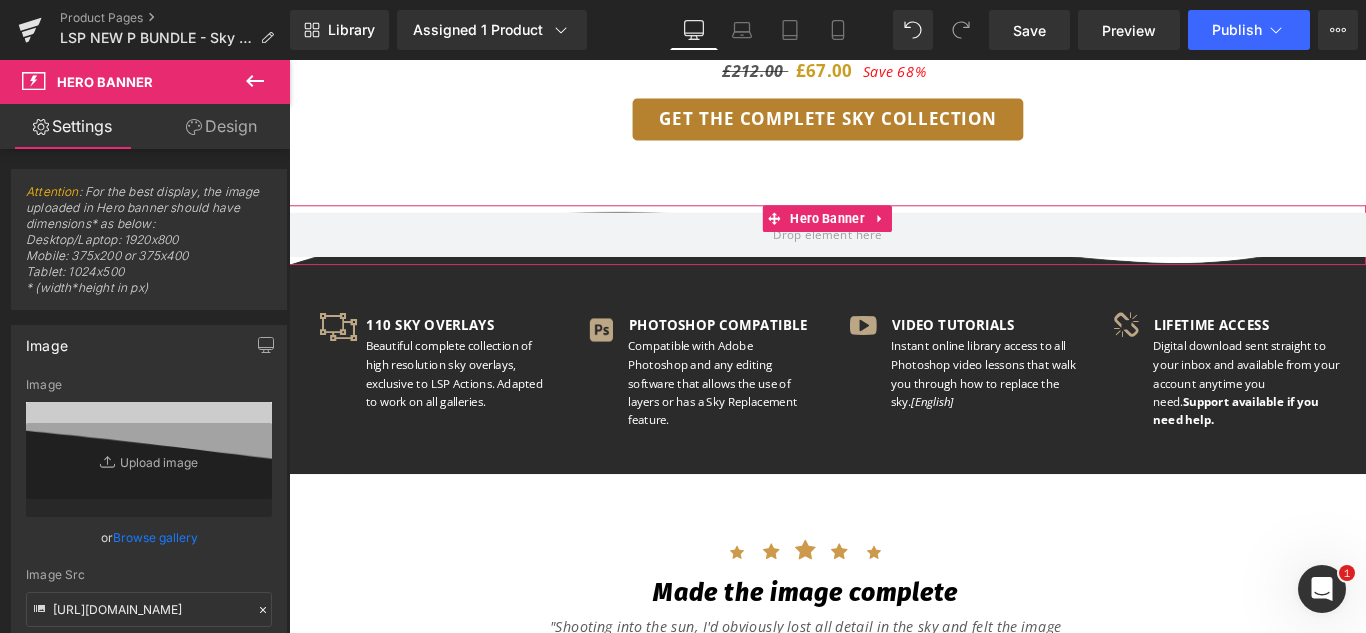 click on "Image [URL][DOMAIN_NAME] Image  Replace Image  Upload image or  Browse gallery Image Src [URL][DOMAIN_NAME] Image Quality Lighter Lightest
Lighter
Lighter Lightest Only support for UCare CDN" at bounding box center [149, 542] 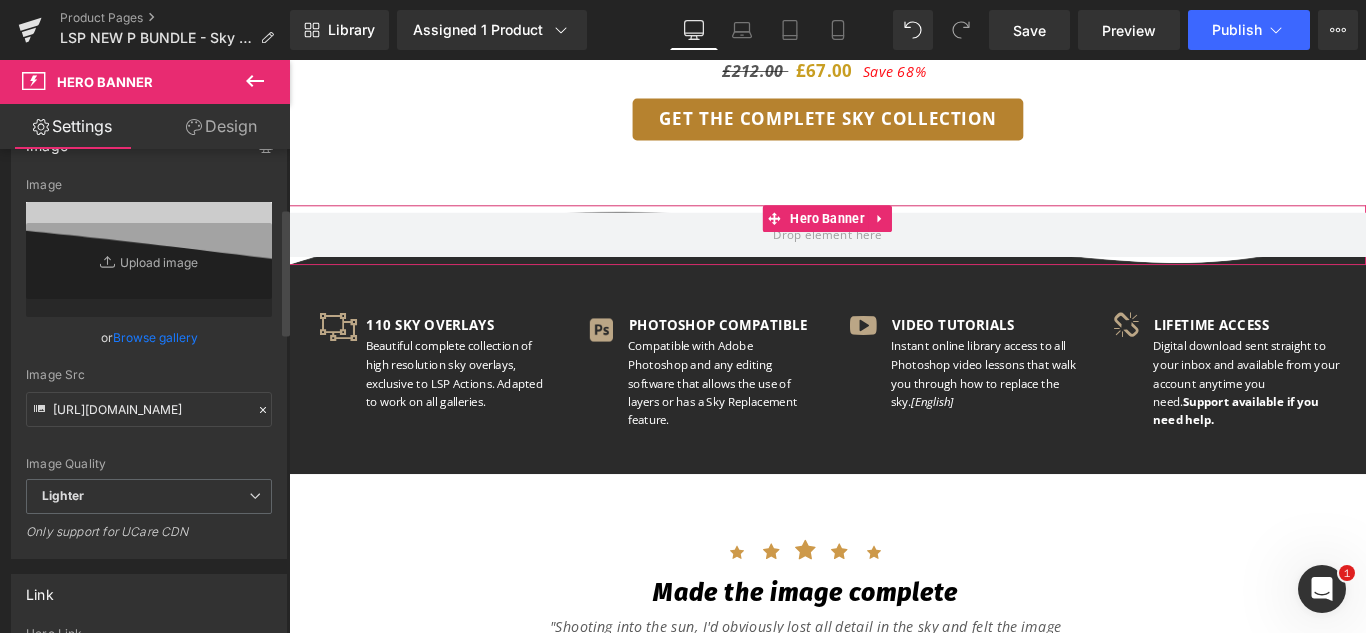 scroll, scrollTop: 240, scrollLeft: 0, axis: vertical 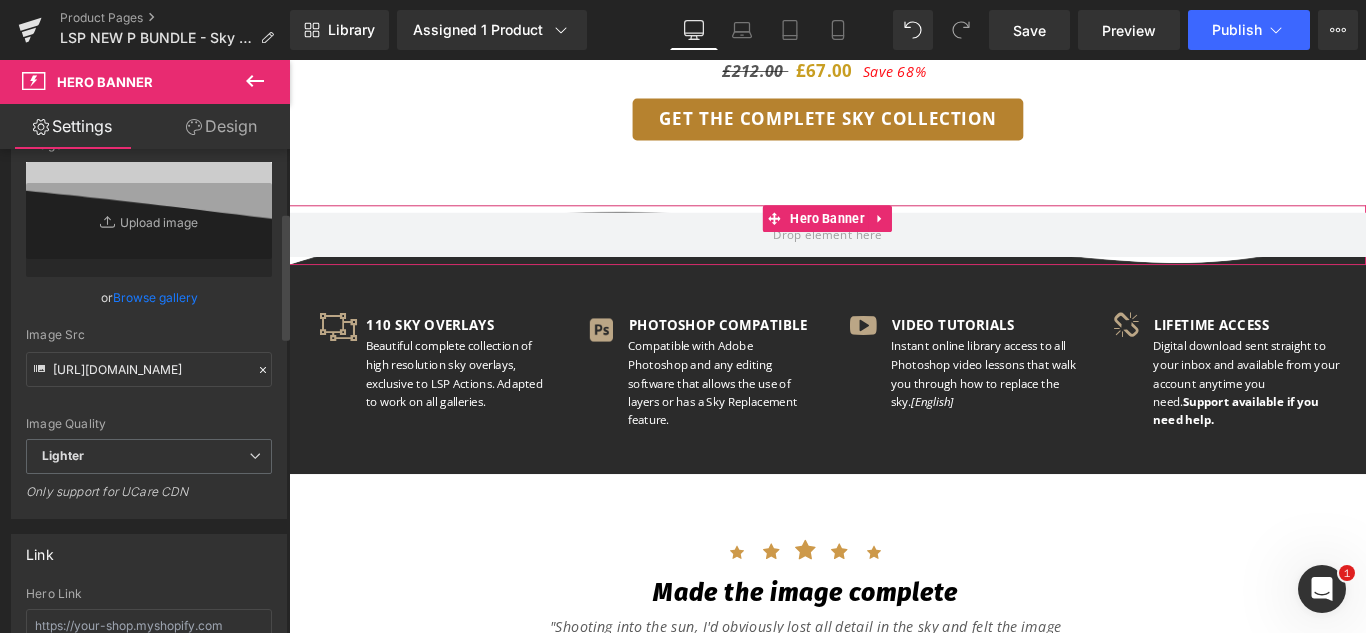 click on "Image Quality Lighter Lightest
Lighter
Lighter Lightest Only support for UCare CDN" at bounding box center (149, 288) 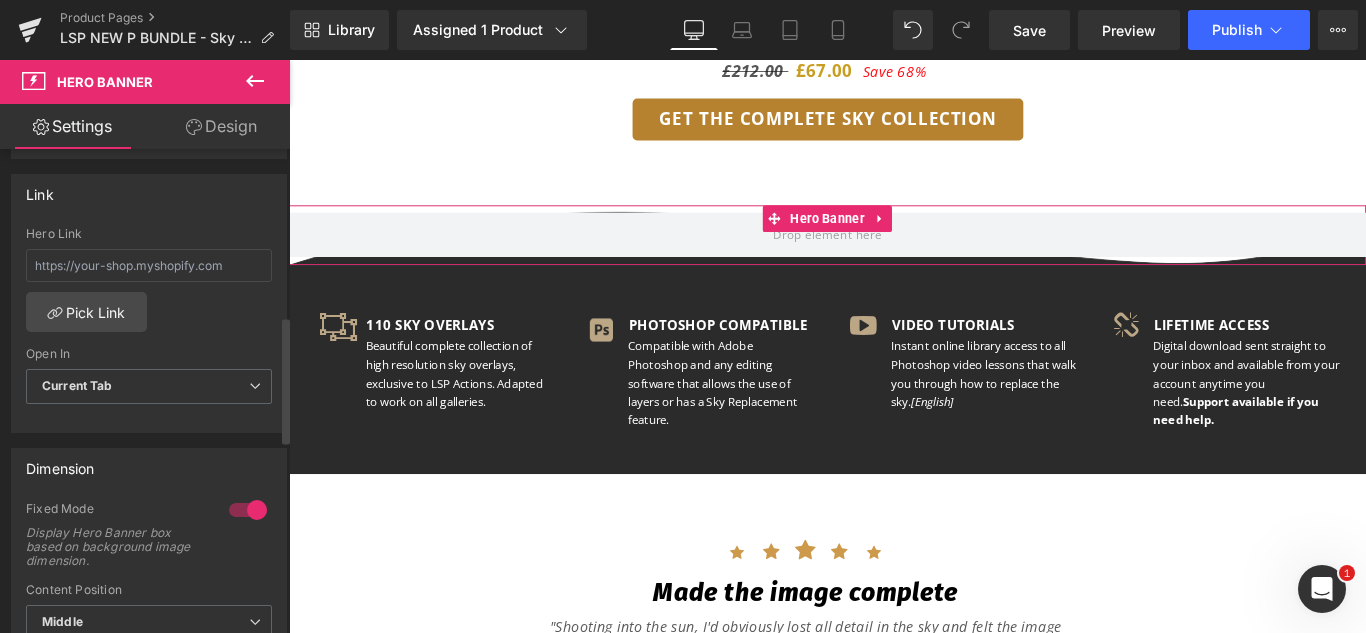 scroll, scrollTop: 640, scrollLeft: 0, axis: vertical 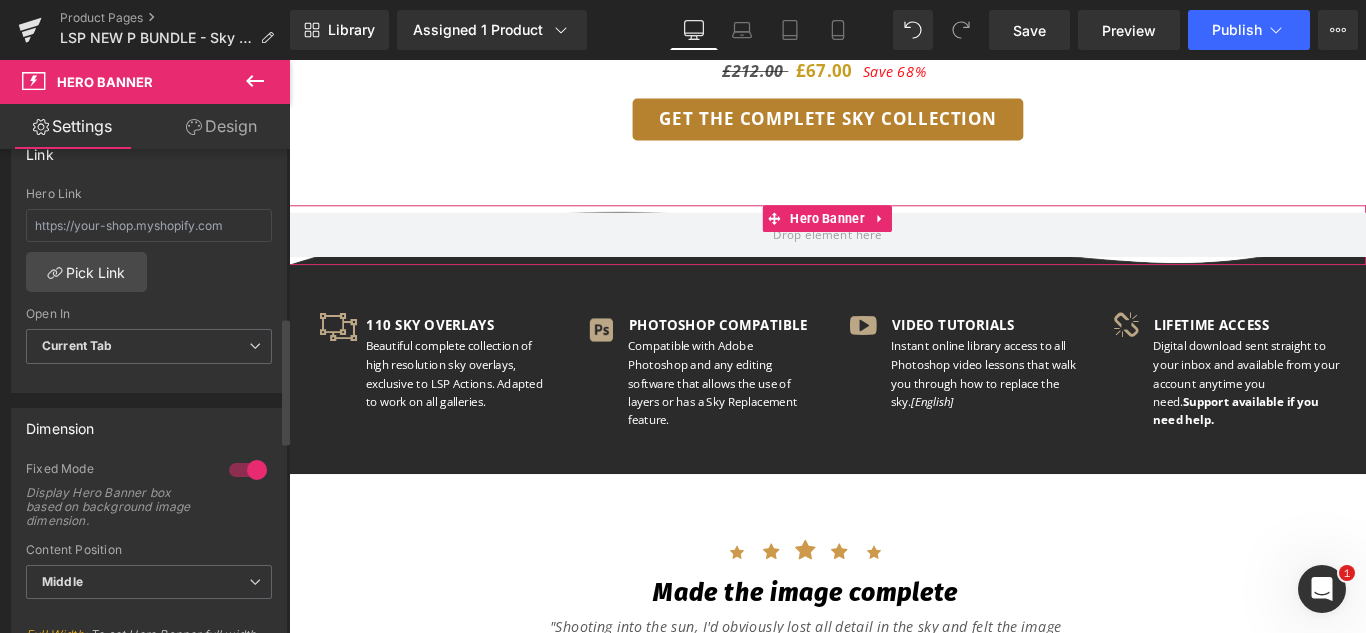 click on "Dimension" at bounding box center [149, 428] 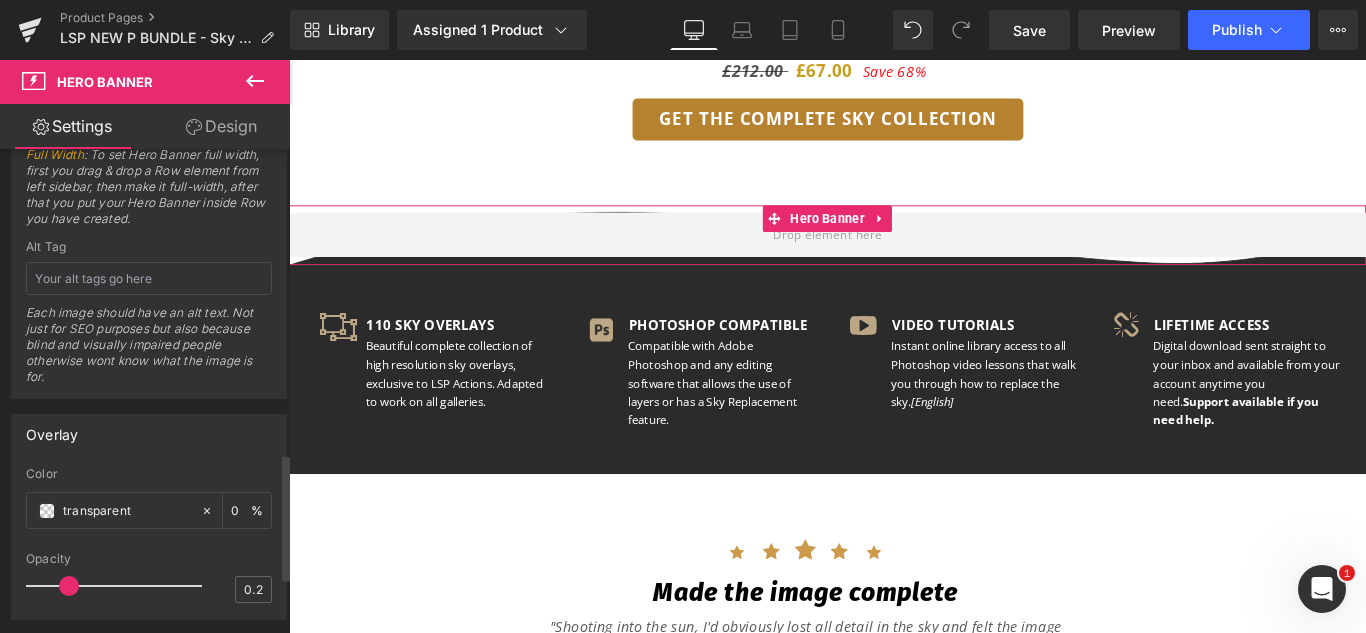 scroll, scrollTop: 1160, scrollLeft: 0, axis: vertical 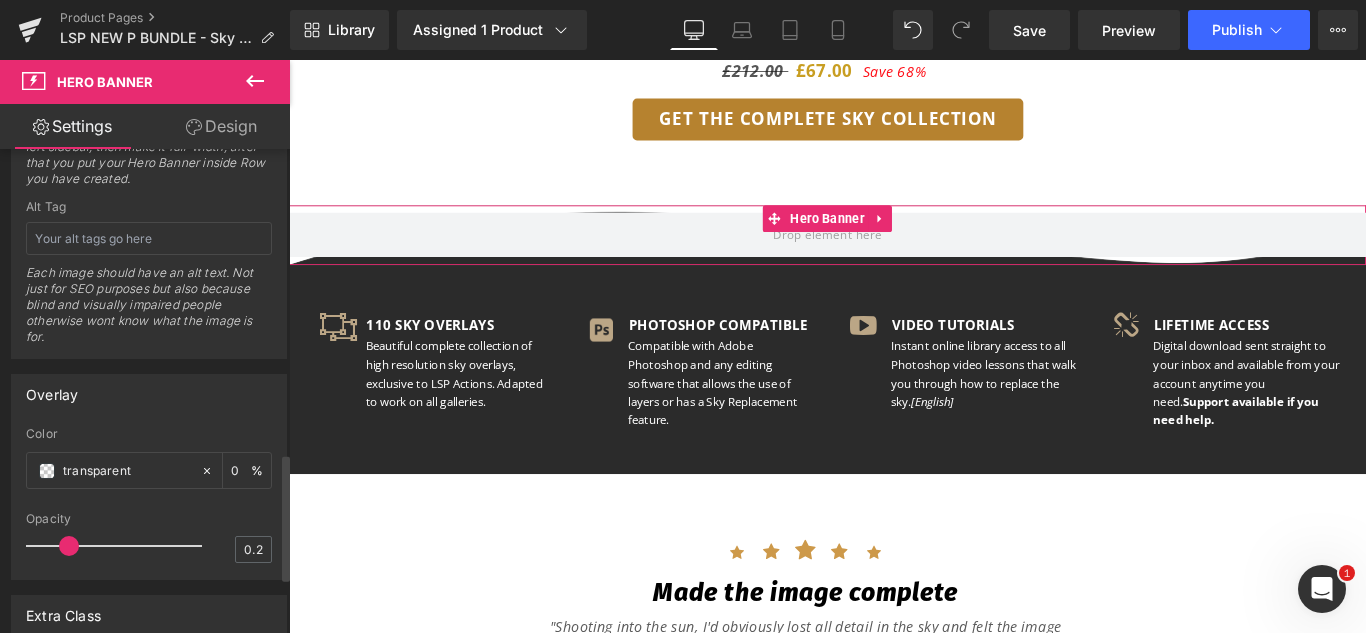 click on "Overlay" at bounding box center (149, 394) 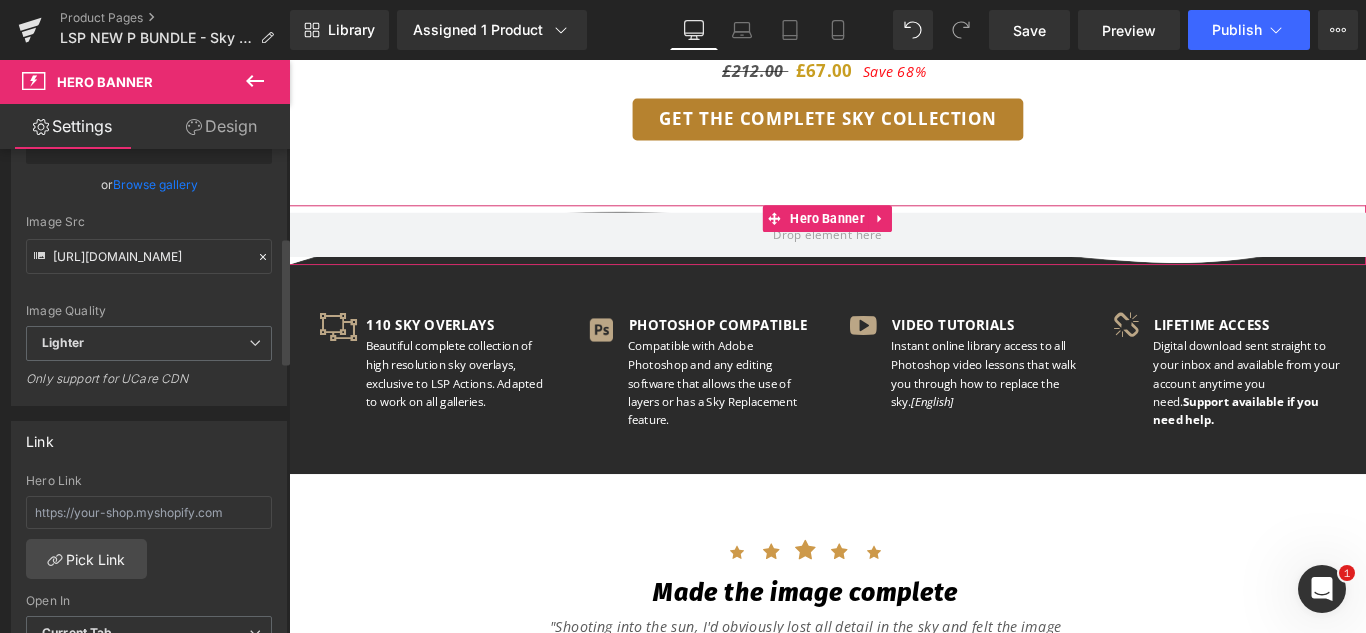 scroll, scrollTop: 334, scrollLeft: 0, axis: vertical 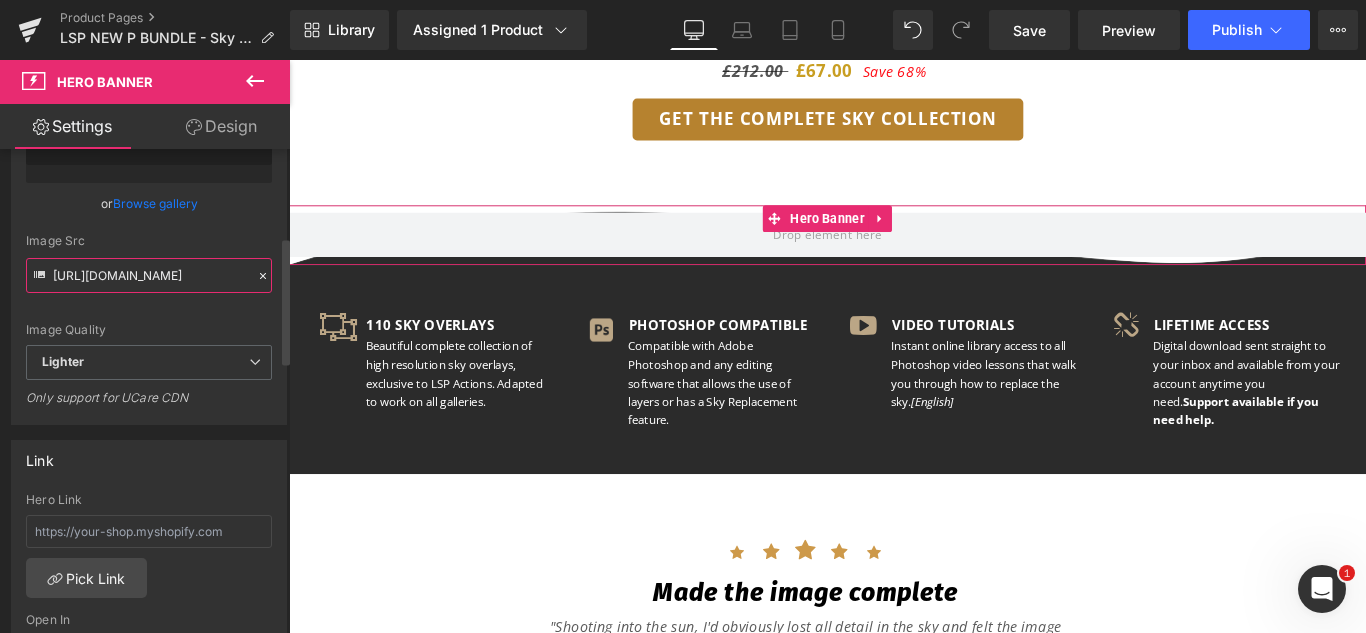 click on "[URL][DOMAIN_NAME]" at bounding box center (149, 275) 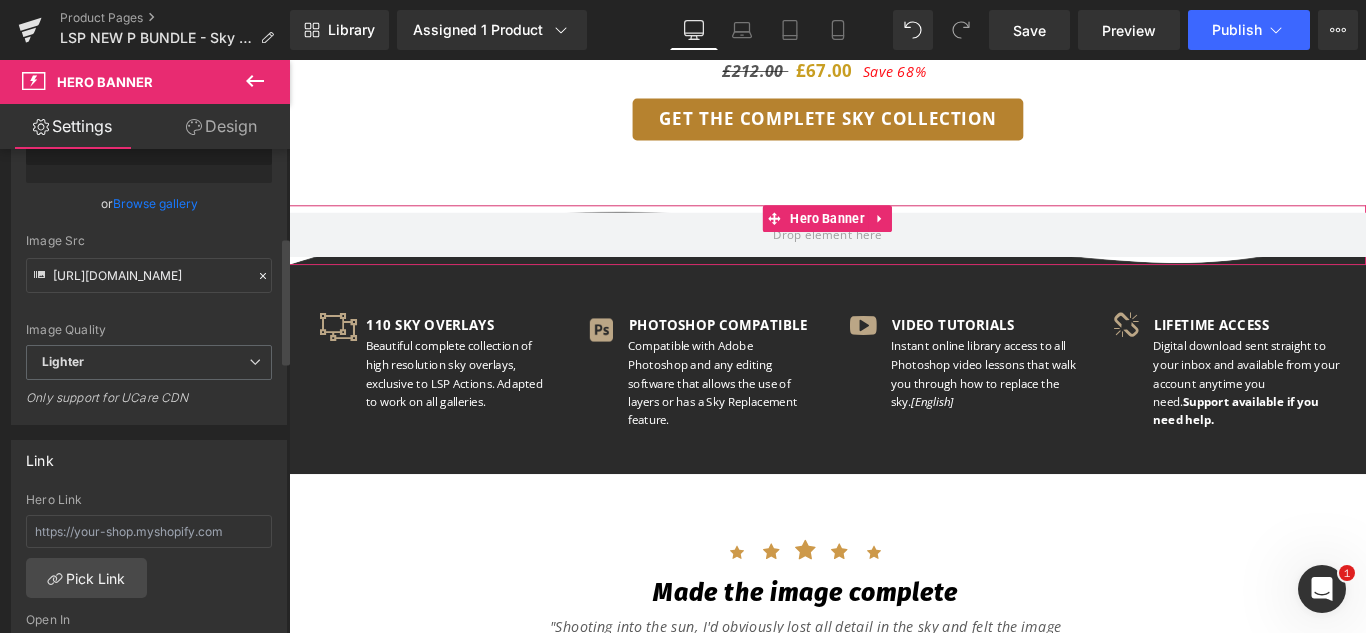 click on "Image Quality Lighter Lightest
Lighter
Lighter Lightest Only support for UCare CDN" at bounding box center [149, 194] 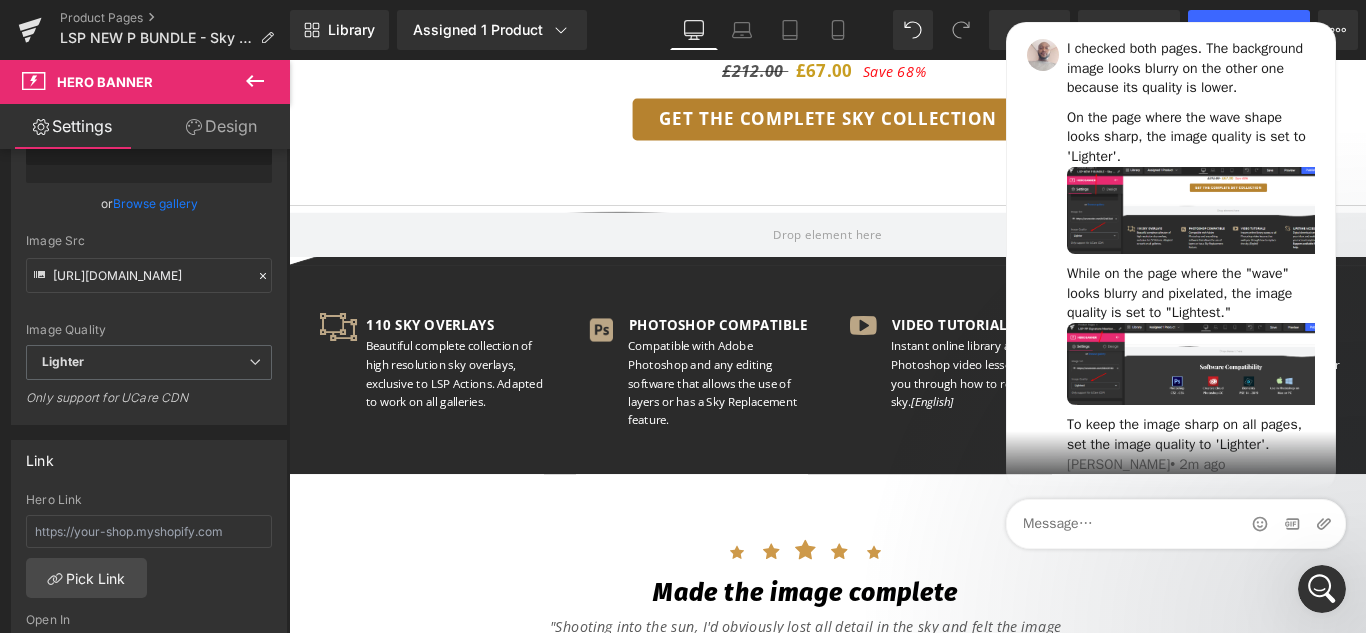 scroll, scrollTop: 0, scrollLeft: 0, axis: both 